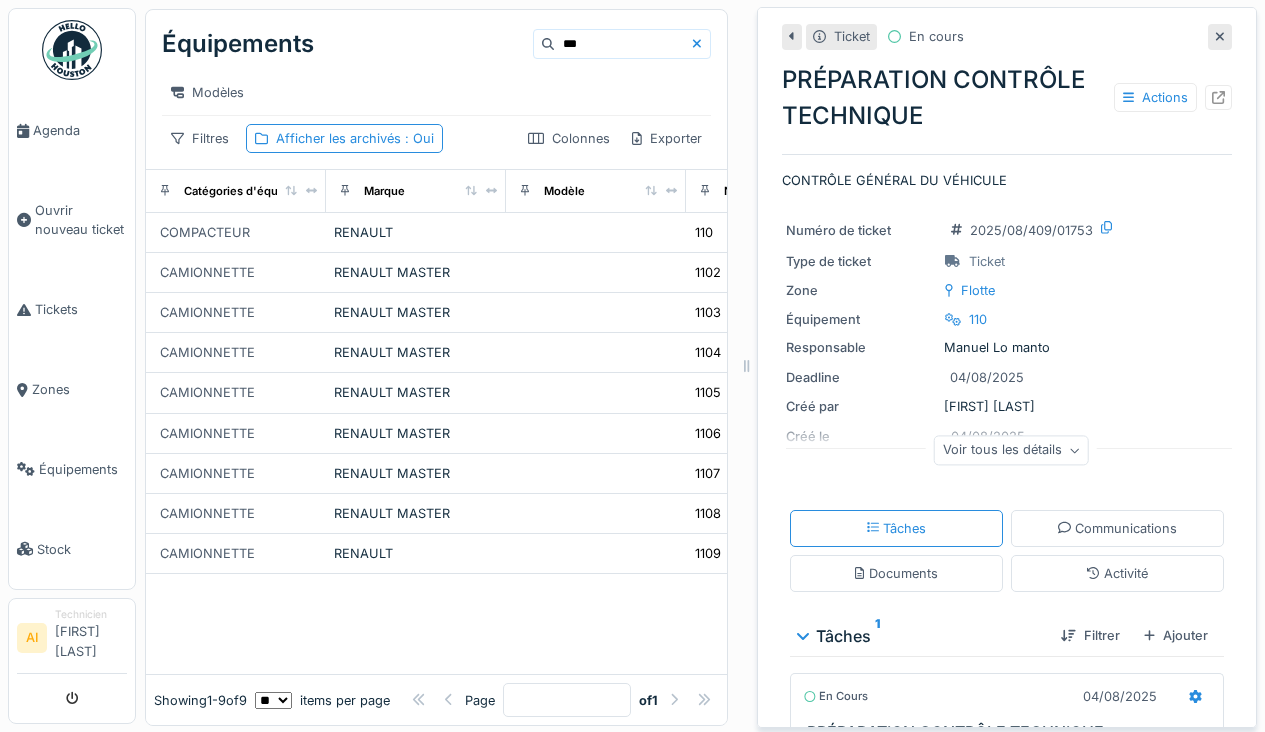 scroll, scrollTop: 0, scrollLeft: 0, axis: both 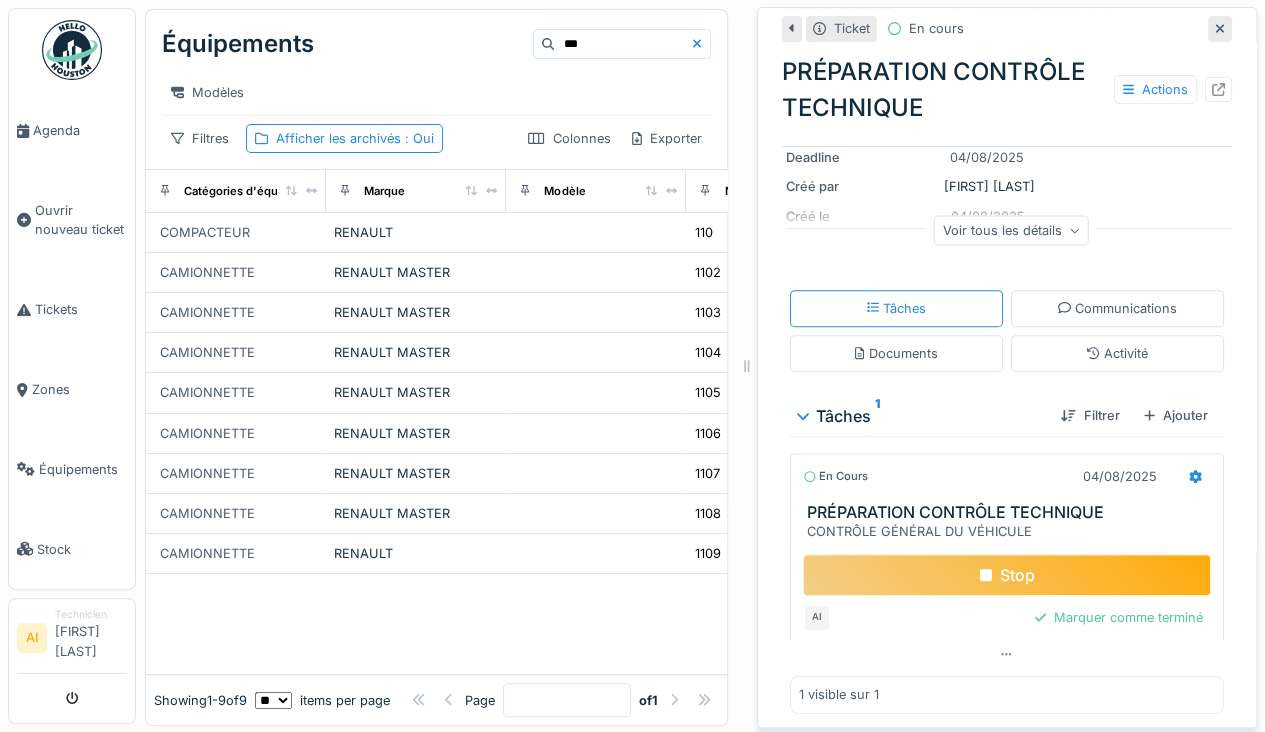click on "Stop" at bounding box center (1007, 575) 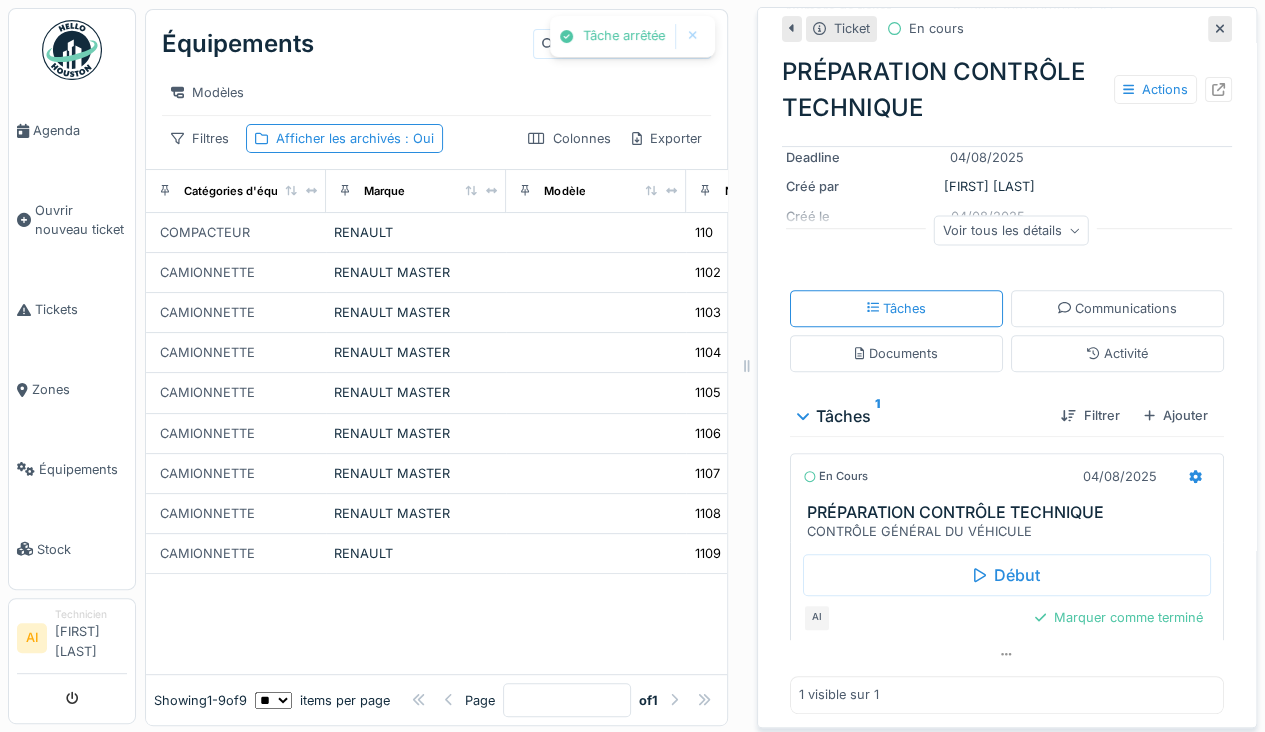 click on "Équipements" at bounding box center [72, 469] 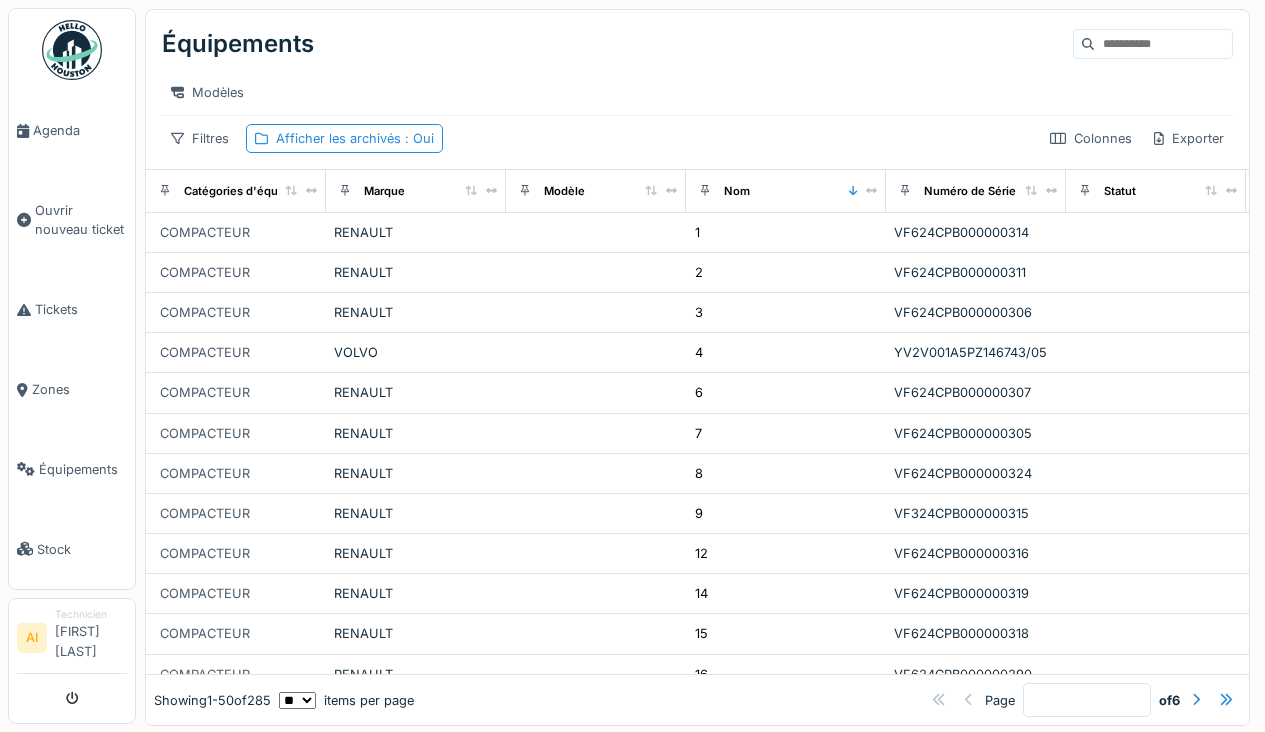 scroll, scrollTop: 0, scrollLeft: 0, axis: both 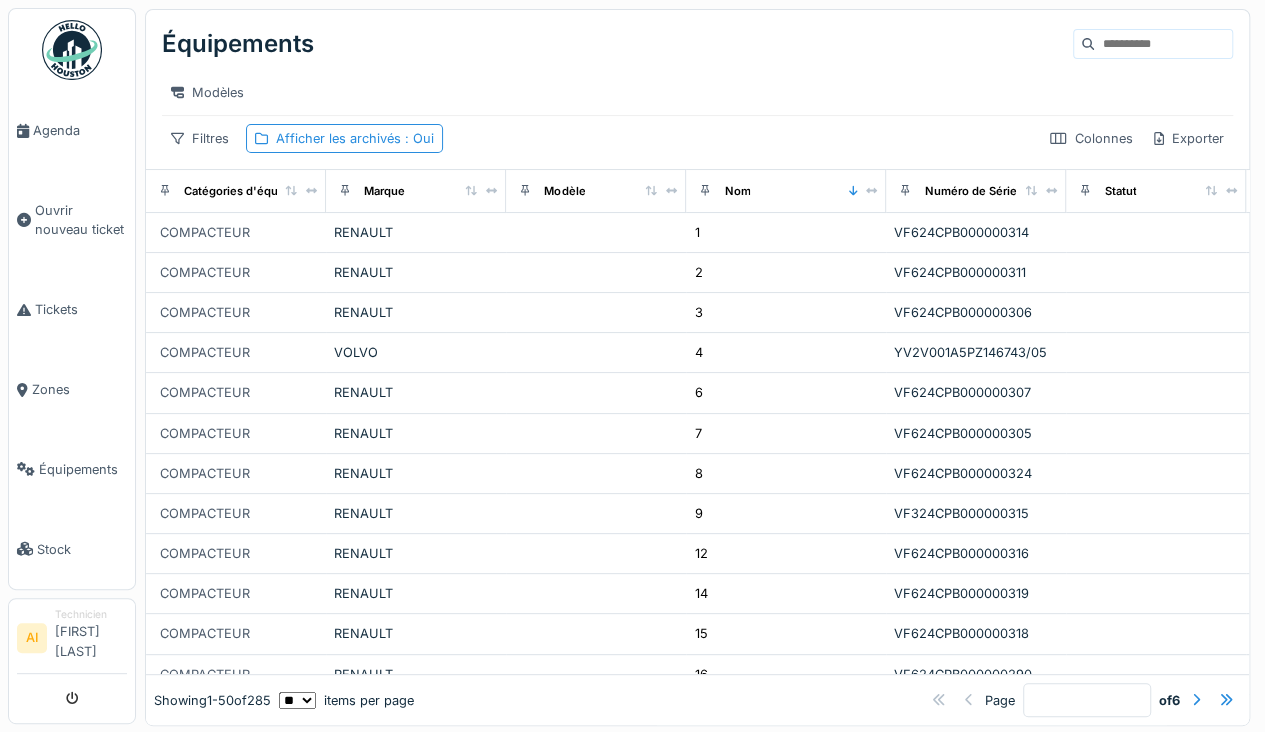 click at bounding box center (1163, 44) 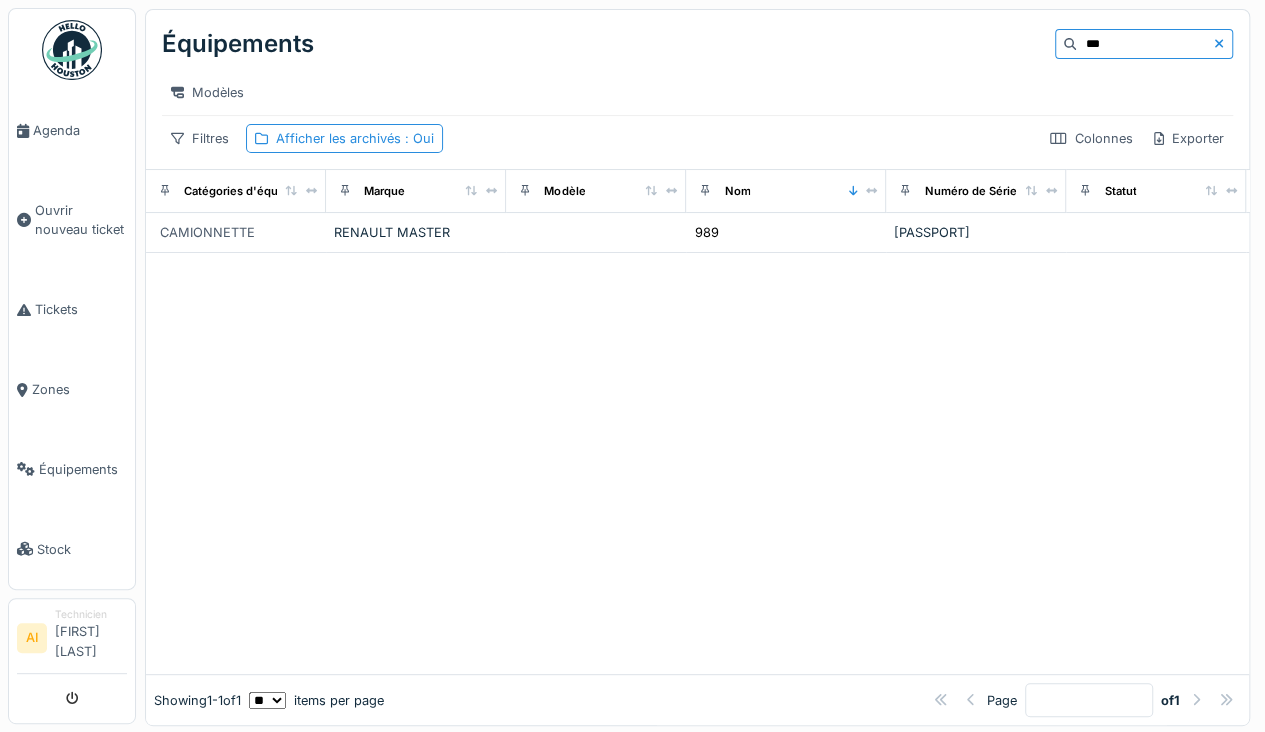 type on "***" 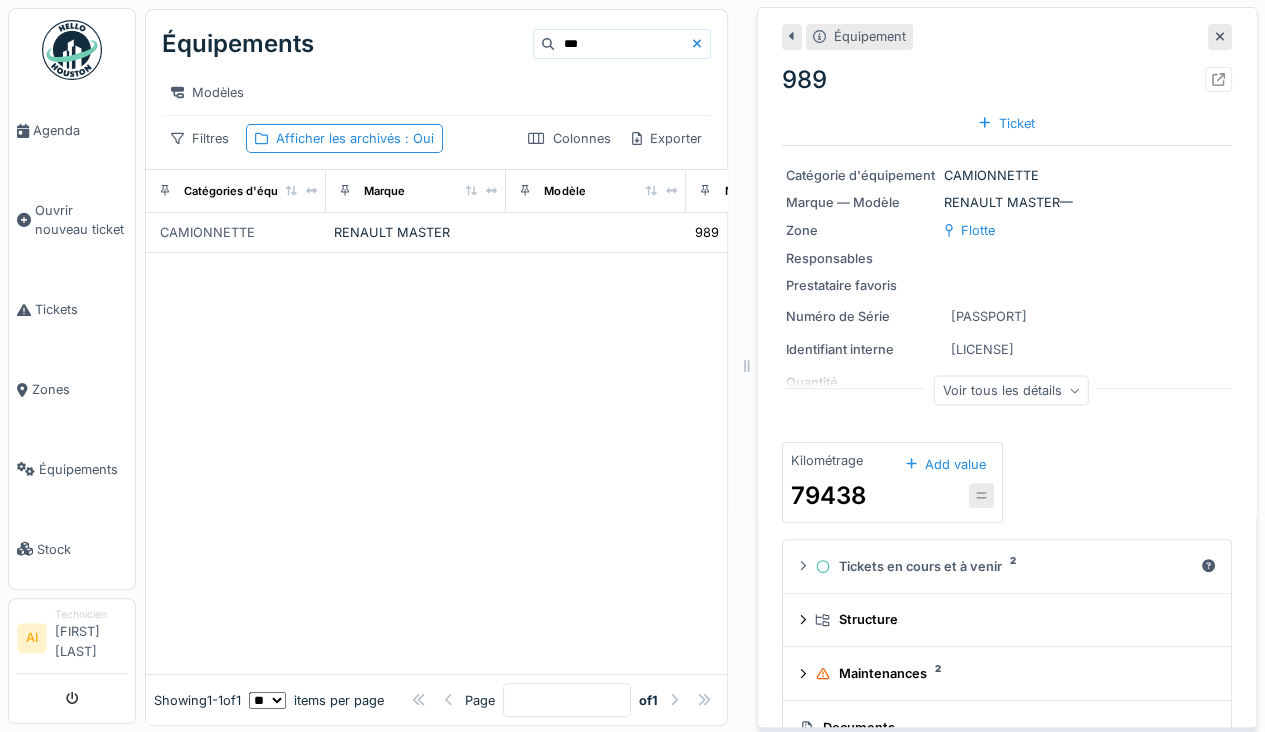 click on "Ticket" at bounding box center [1006, 123] 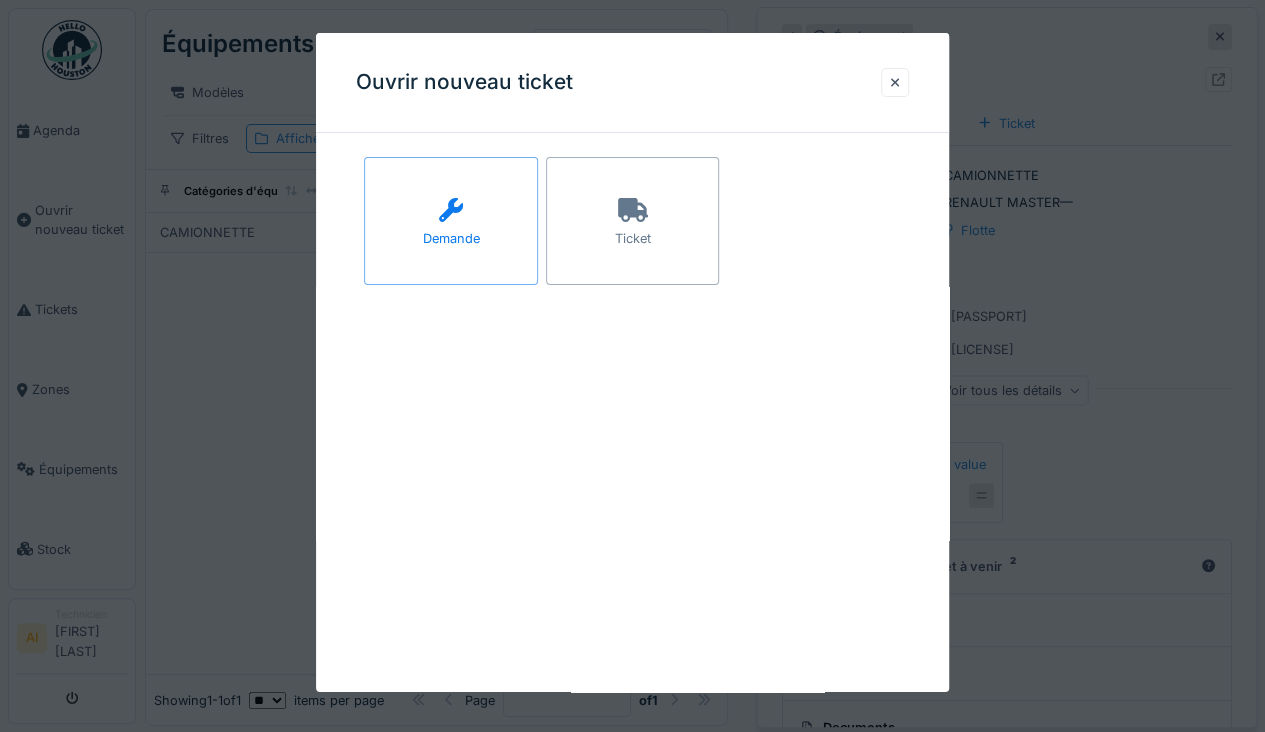 click on "Ticket" at bounding box center [633, 238] 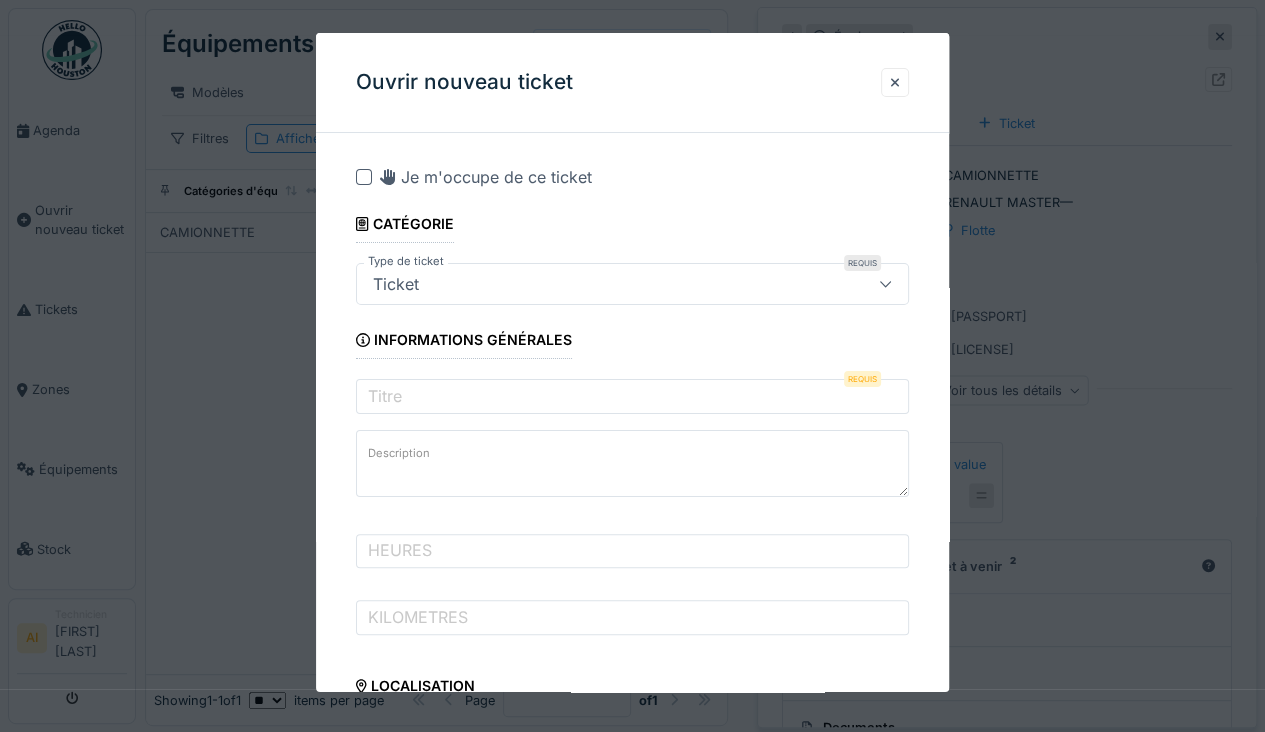 click at bounding box center (364, 177) 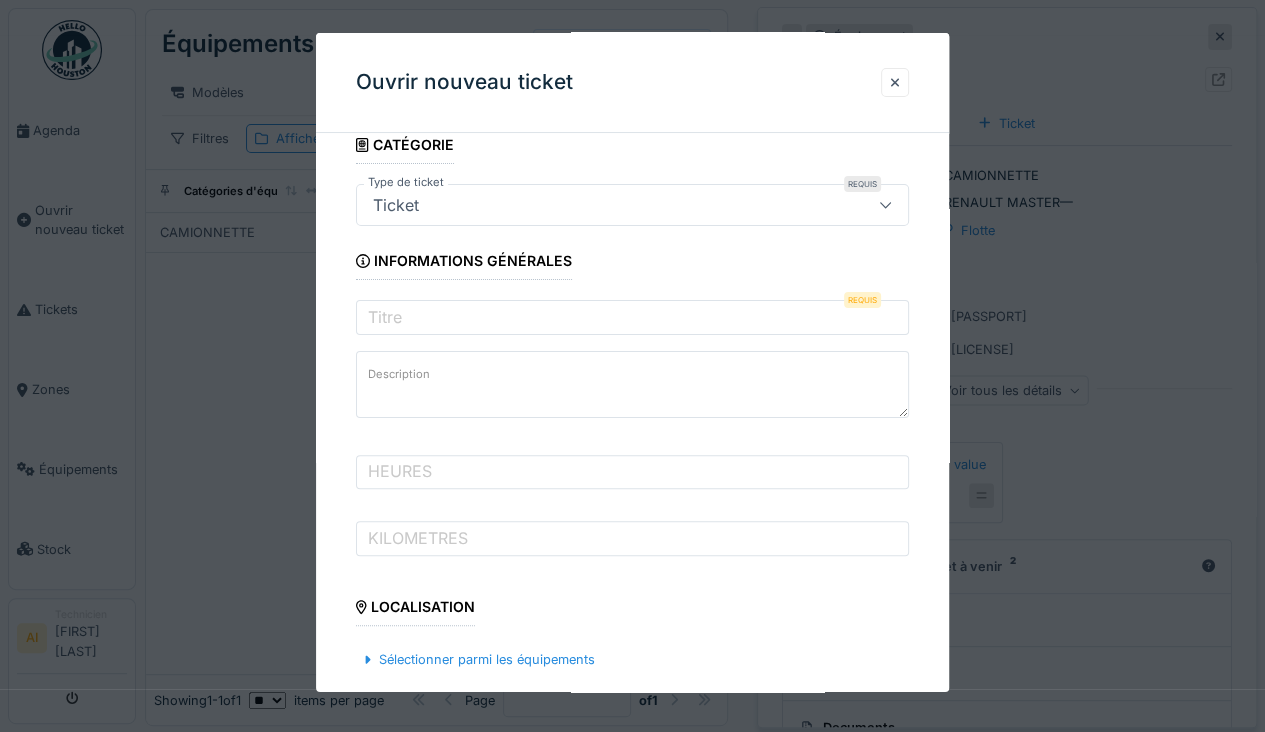 scroll, scrollTop: 82, scrollLeft: 0, axis: vertical 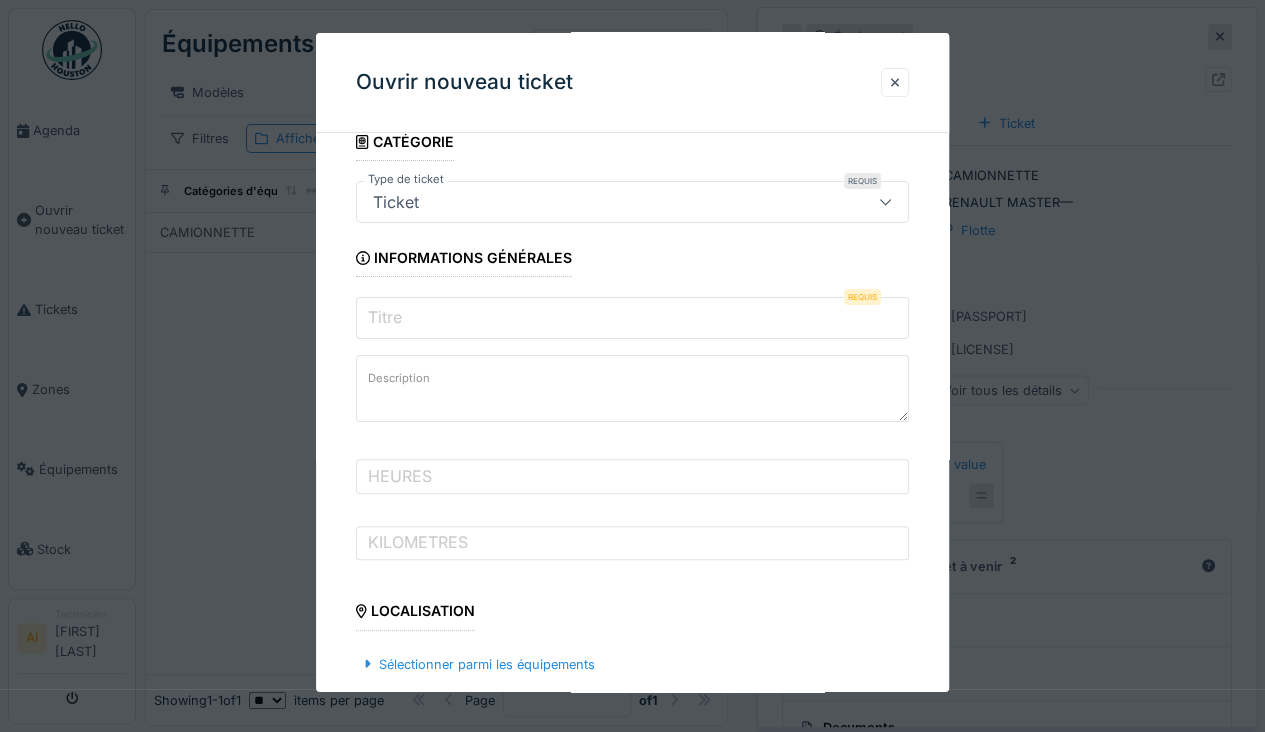 click on "Titre" at bounding box center (632, 318) 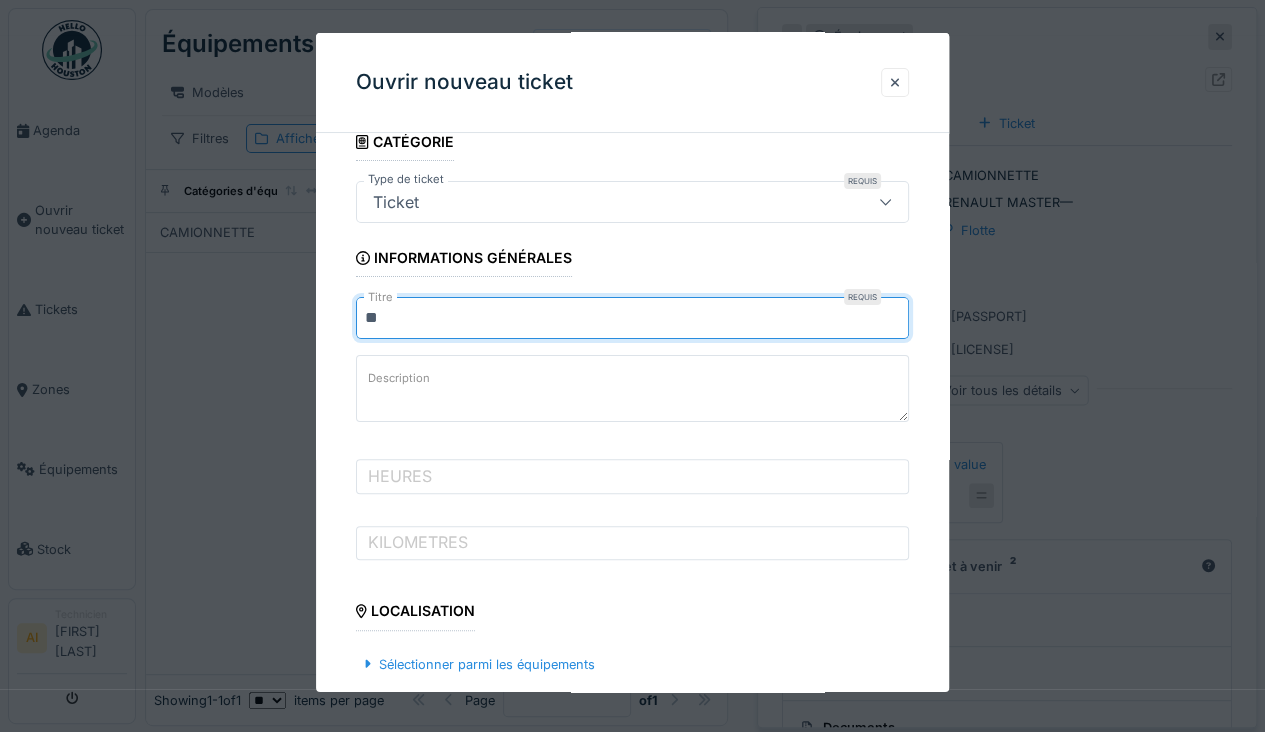 type on "*" 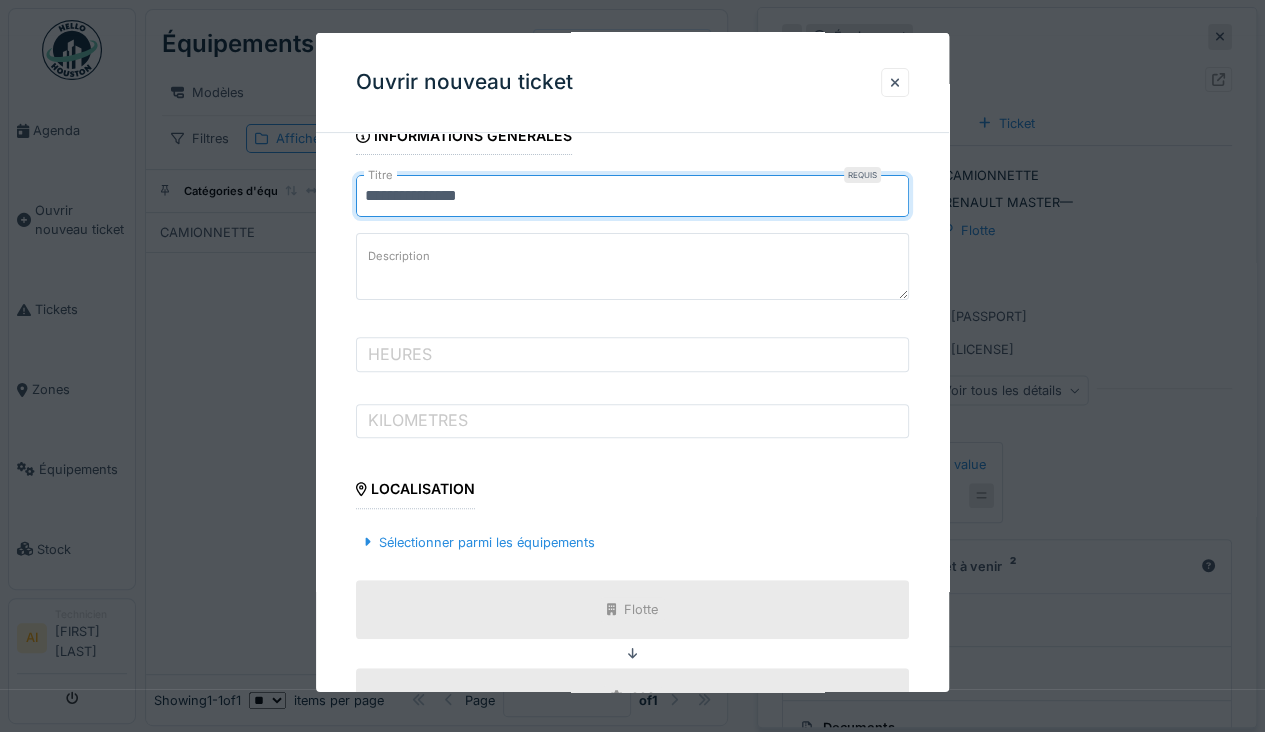 scroll, scrollTop: 206, scrollLeft: 0, axis: vertical 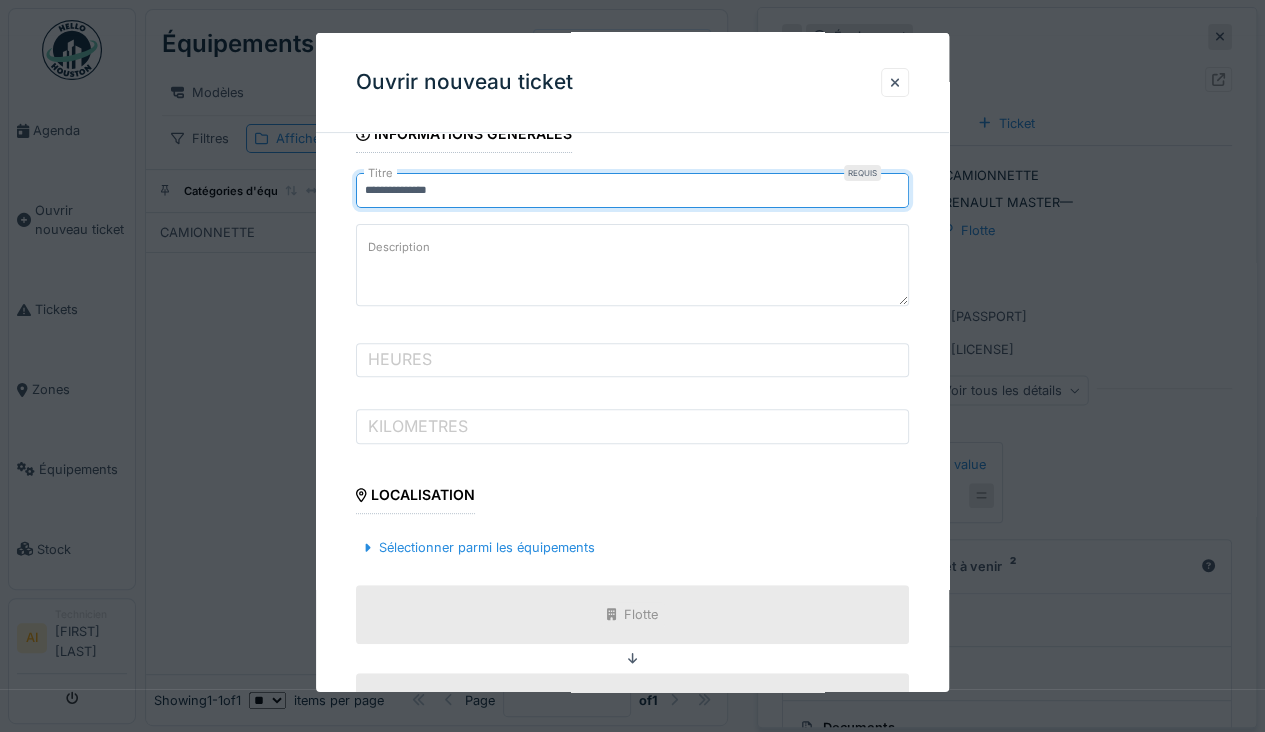 click on "Description" at bounding box center [632, 265] 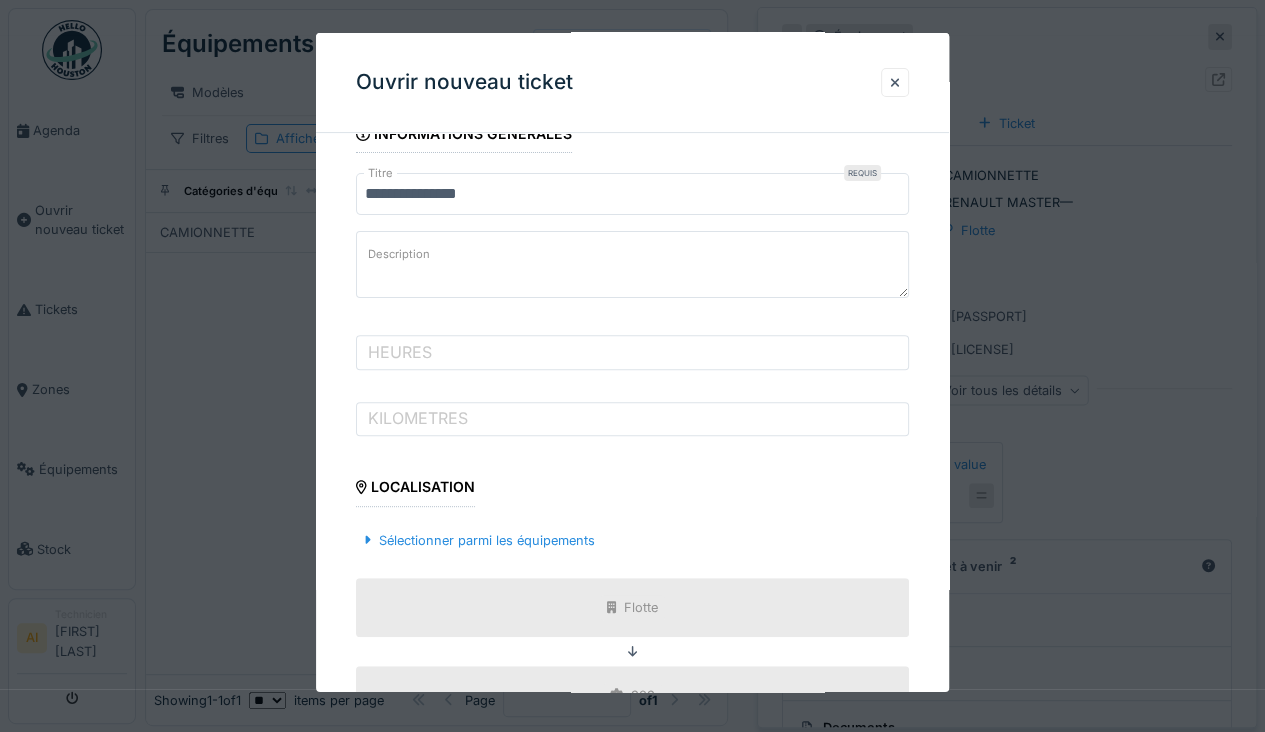 click on "**********" at bounding box center (632, 194) 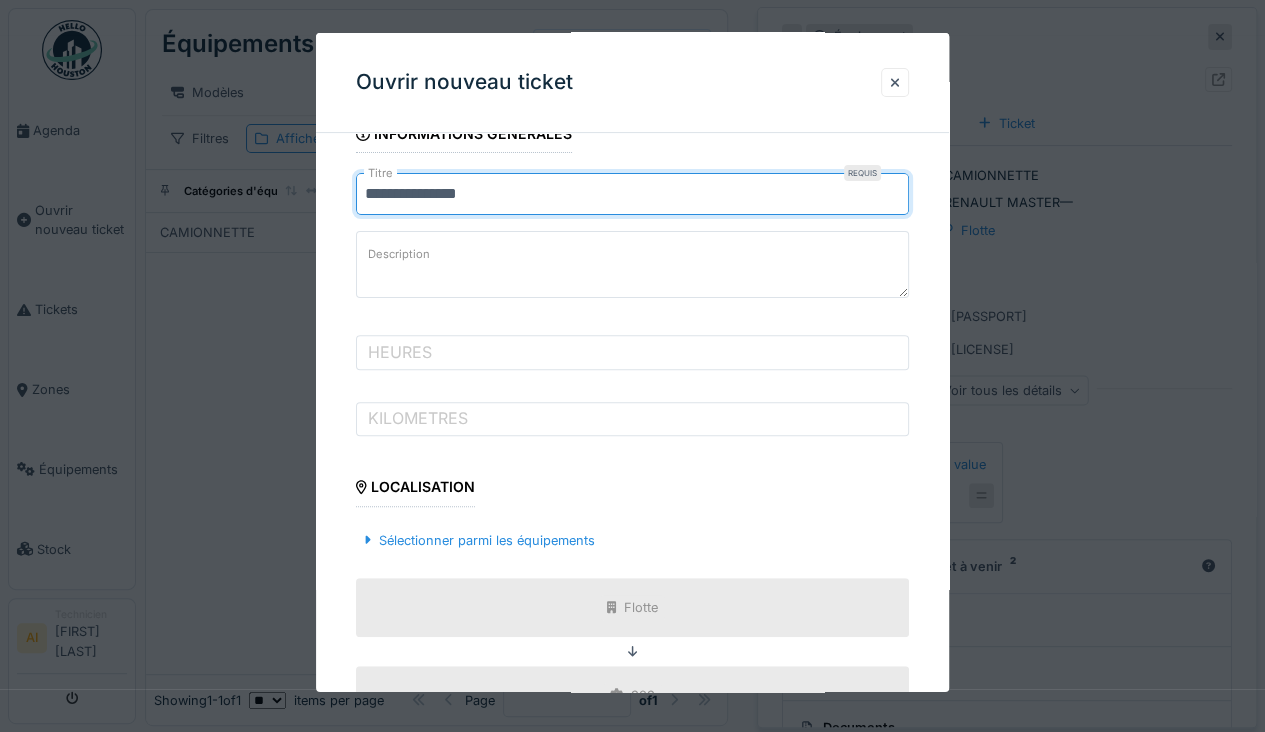 type on "**********" 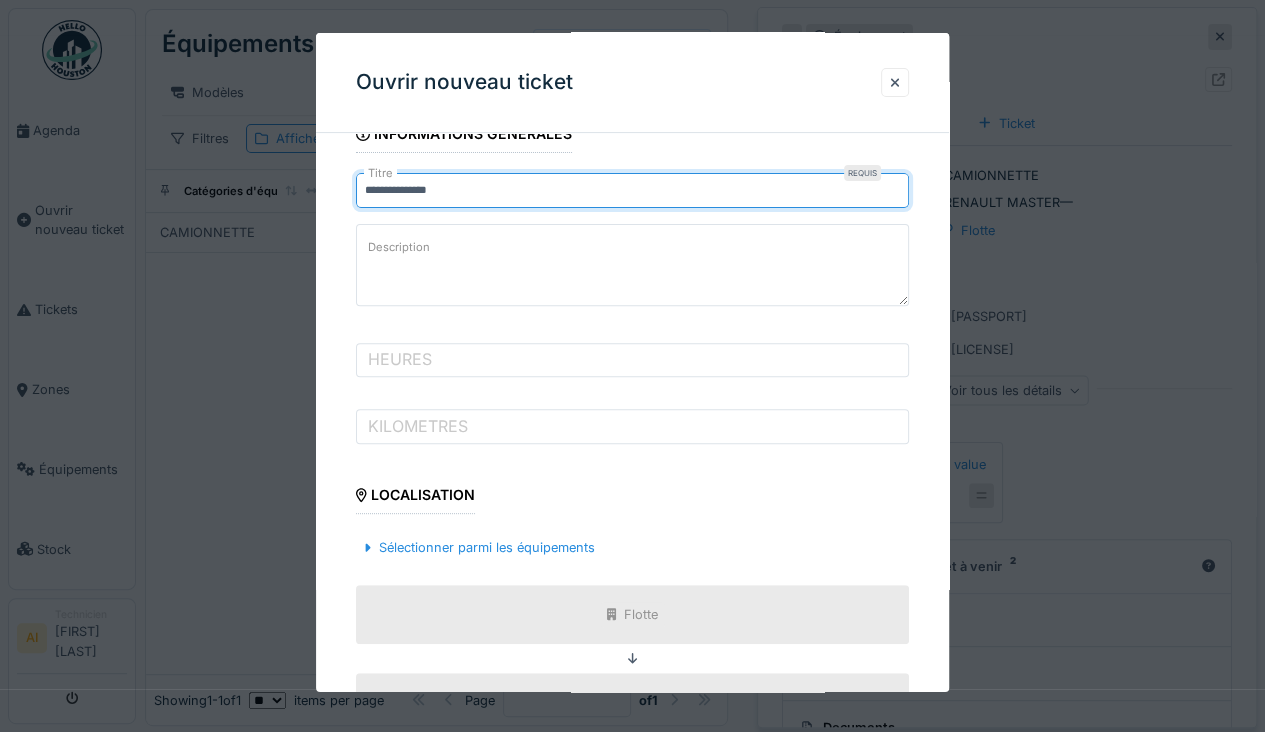 click on "Description" at bounding box center (632, 265) 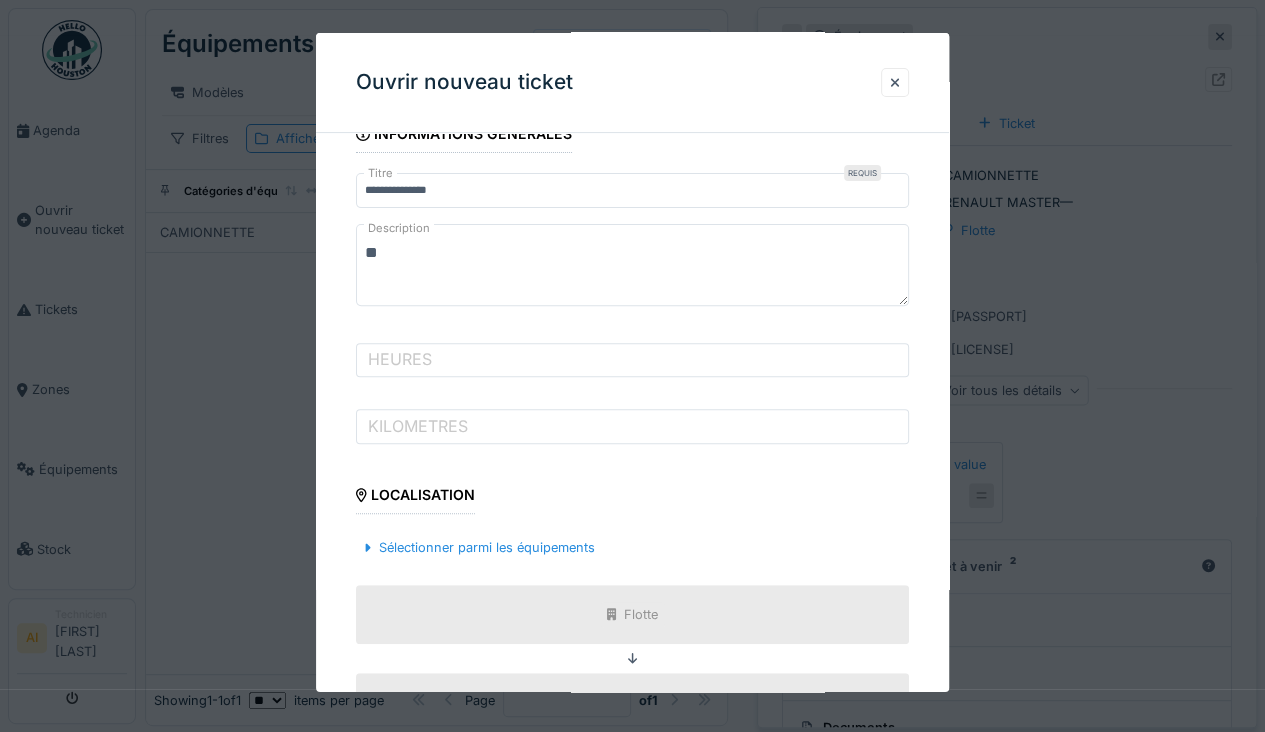 type on "*" 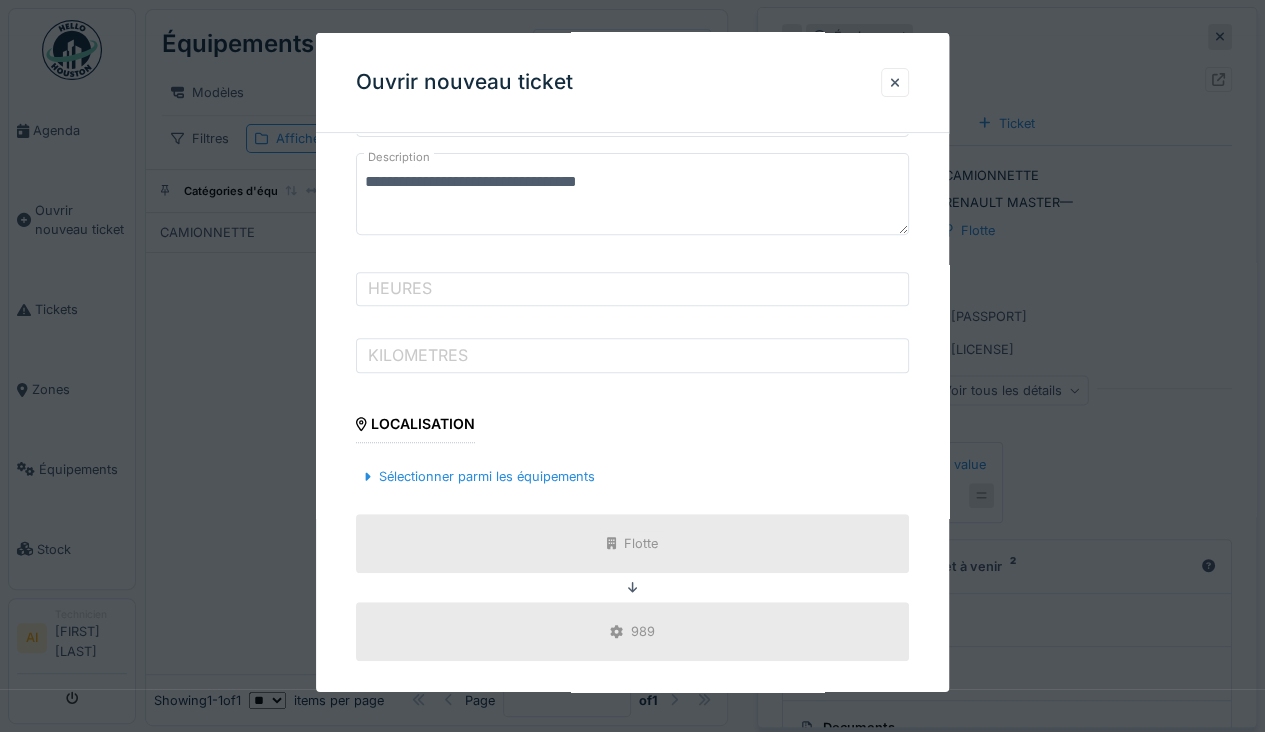 scroll, scrollTop: 350, scrollLeft: 0, axis: vertical 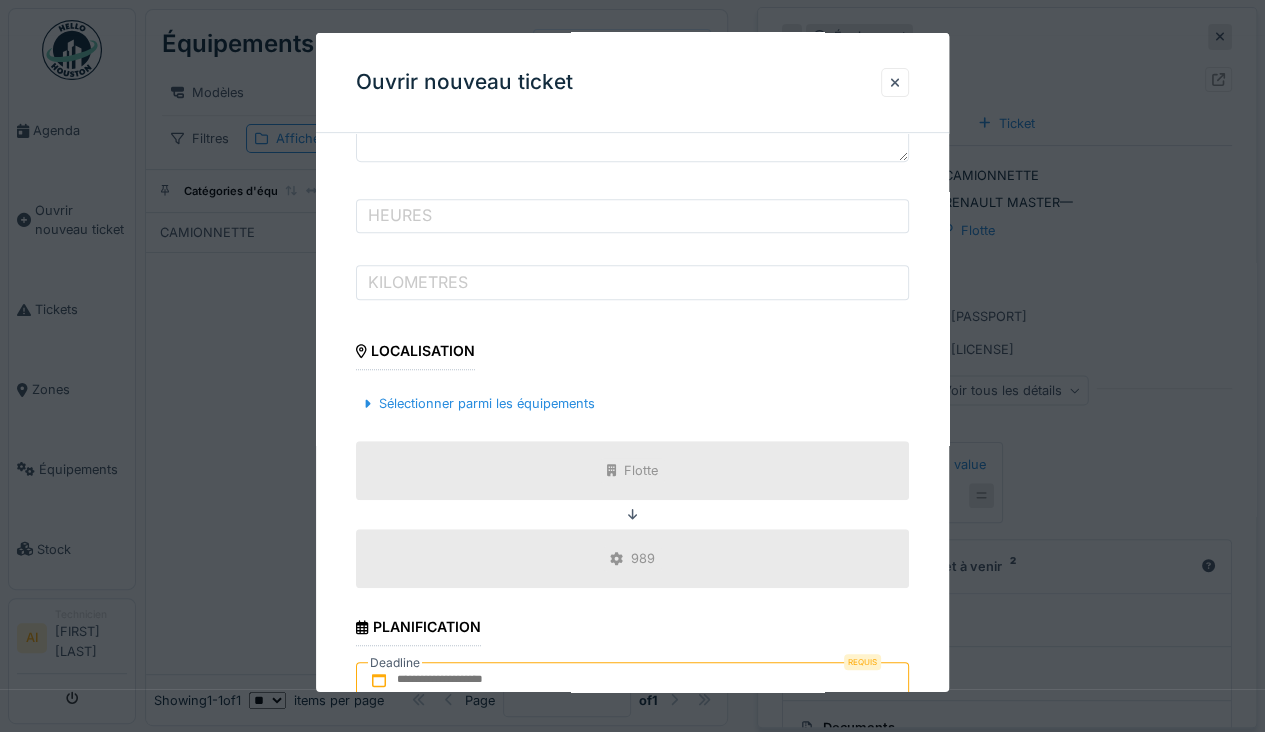 type on "**********" 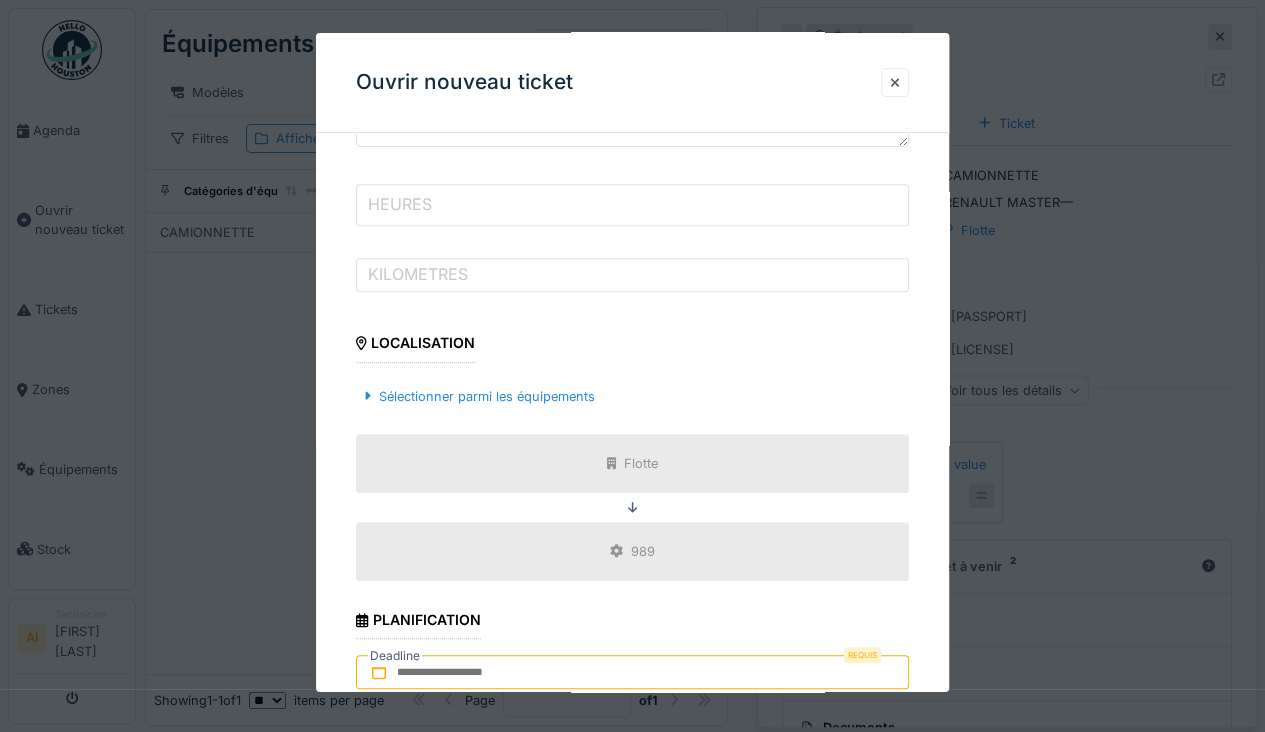 click on "HEURES" at bounding box center [632, 205] 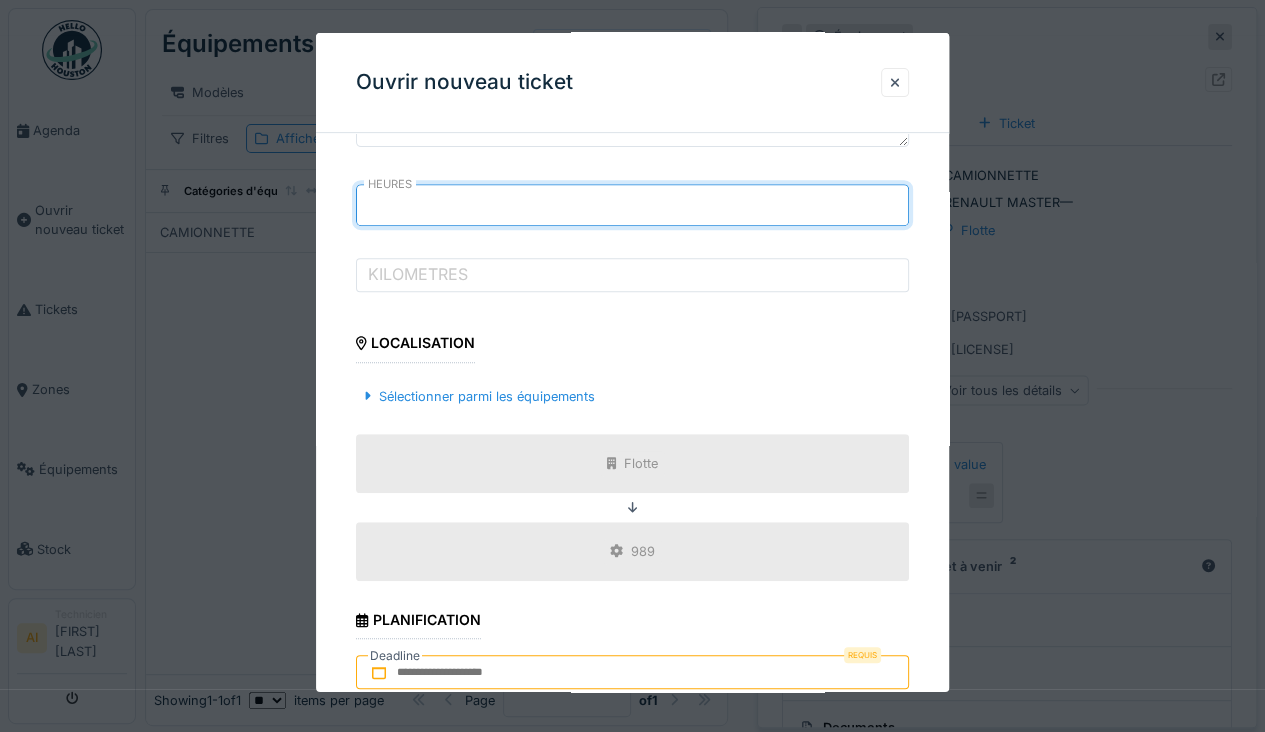 type on "*" 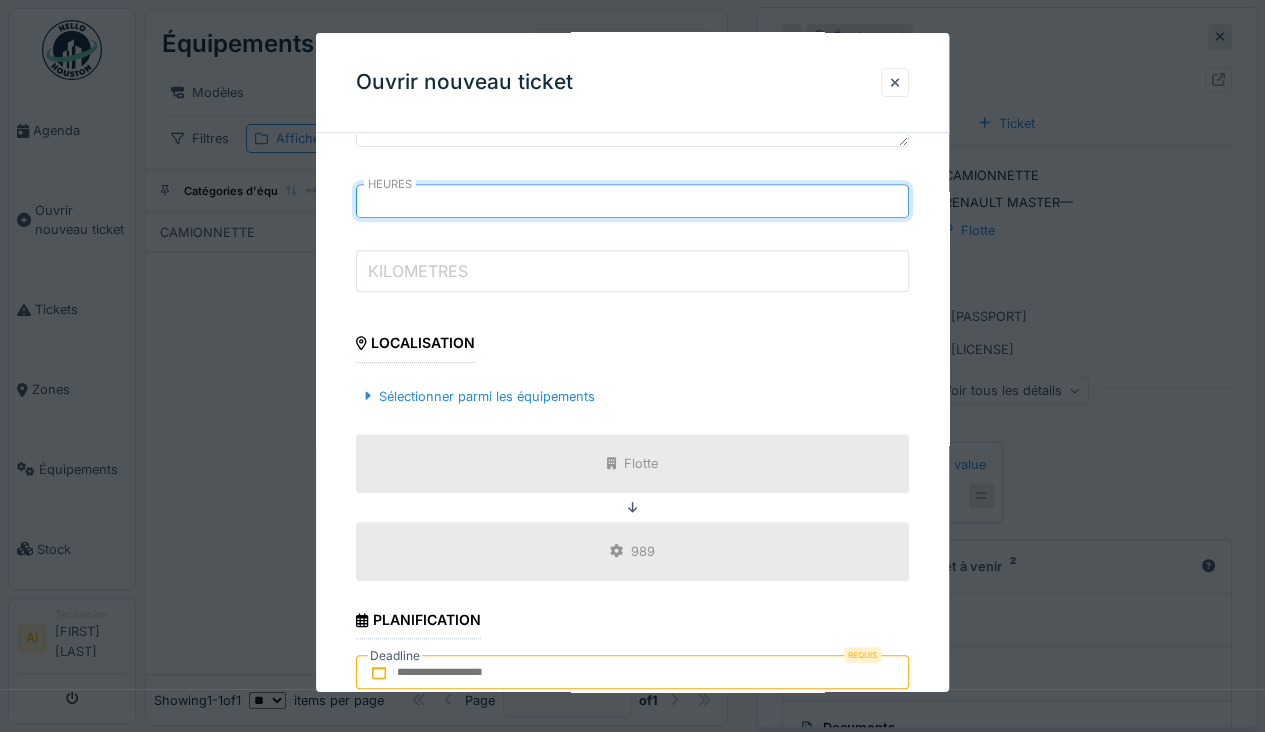 click on "KILOMETRES" at bounding box center (632, 271) 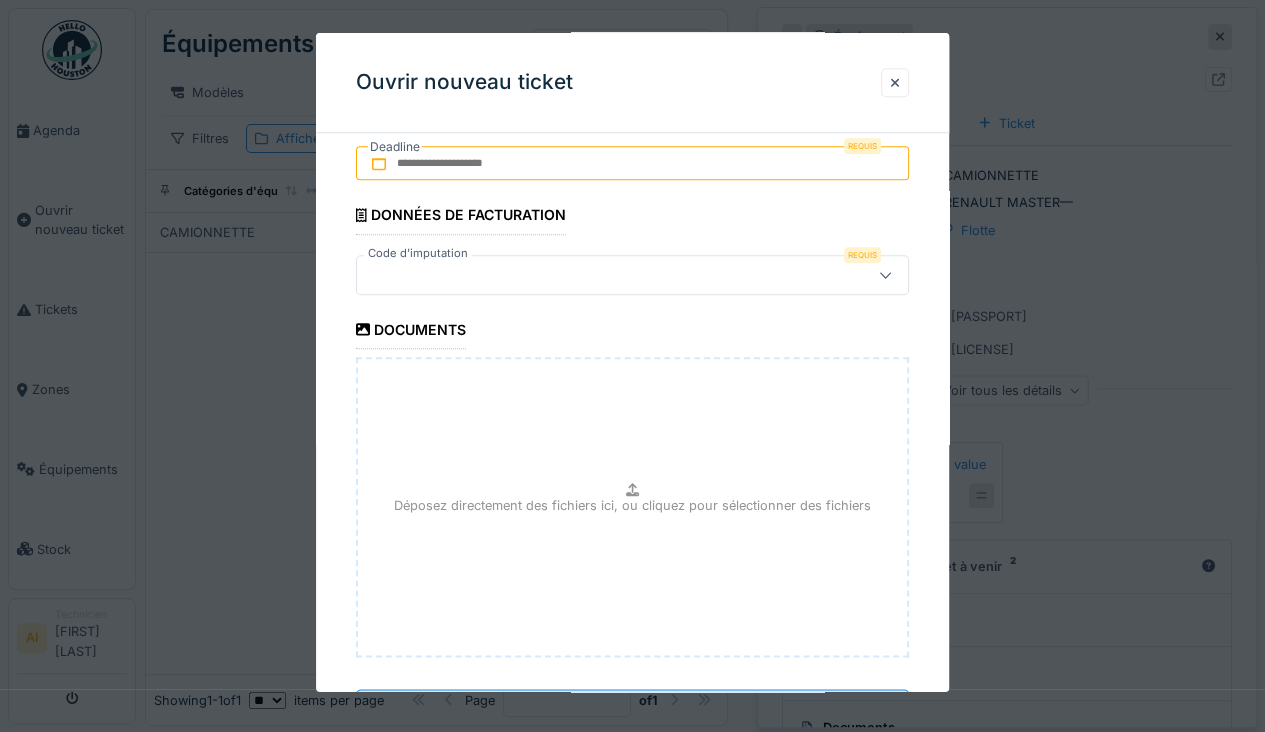 scroll, scrollTop: 856, scrollLeft: 0, axis: vertical 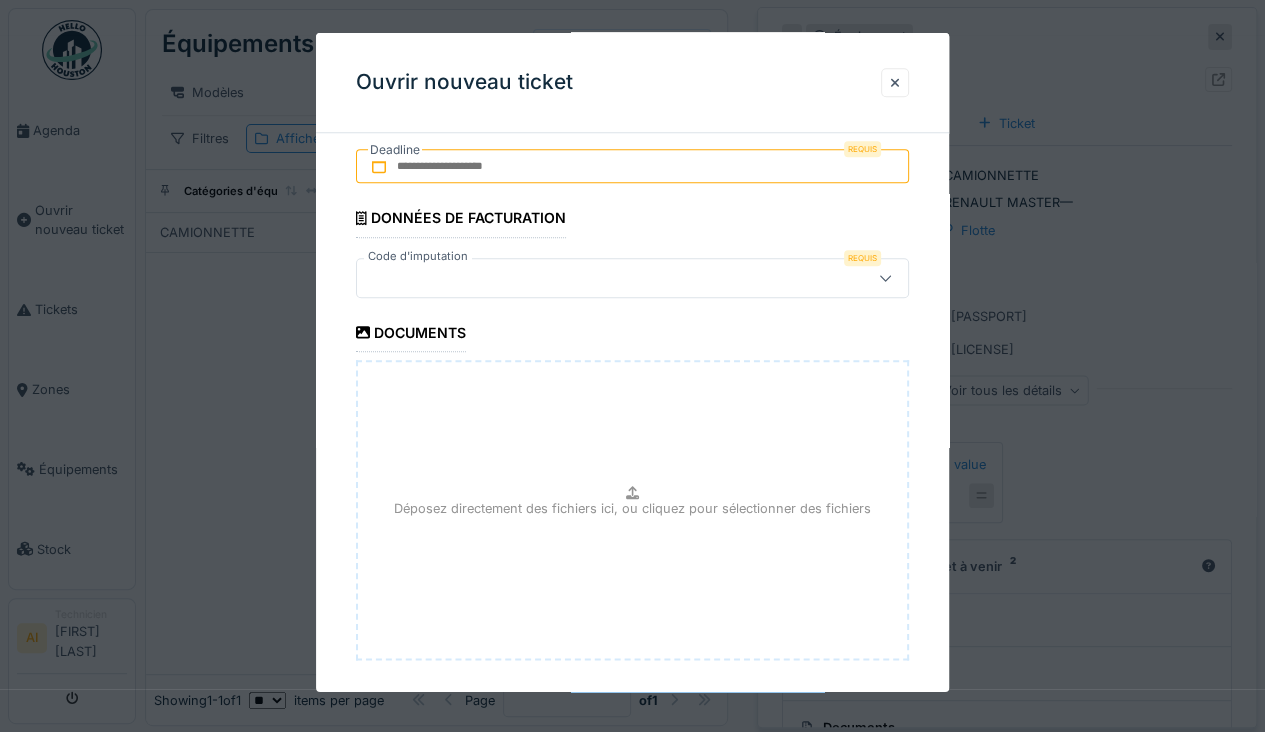 type on "*****" 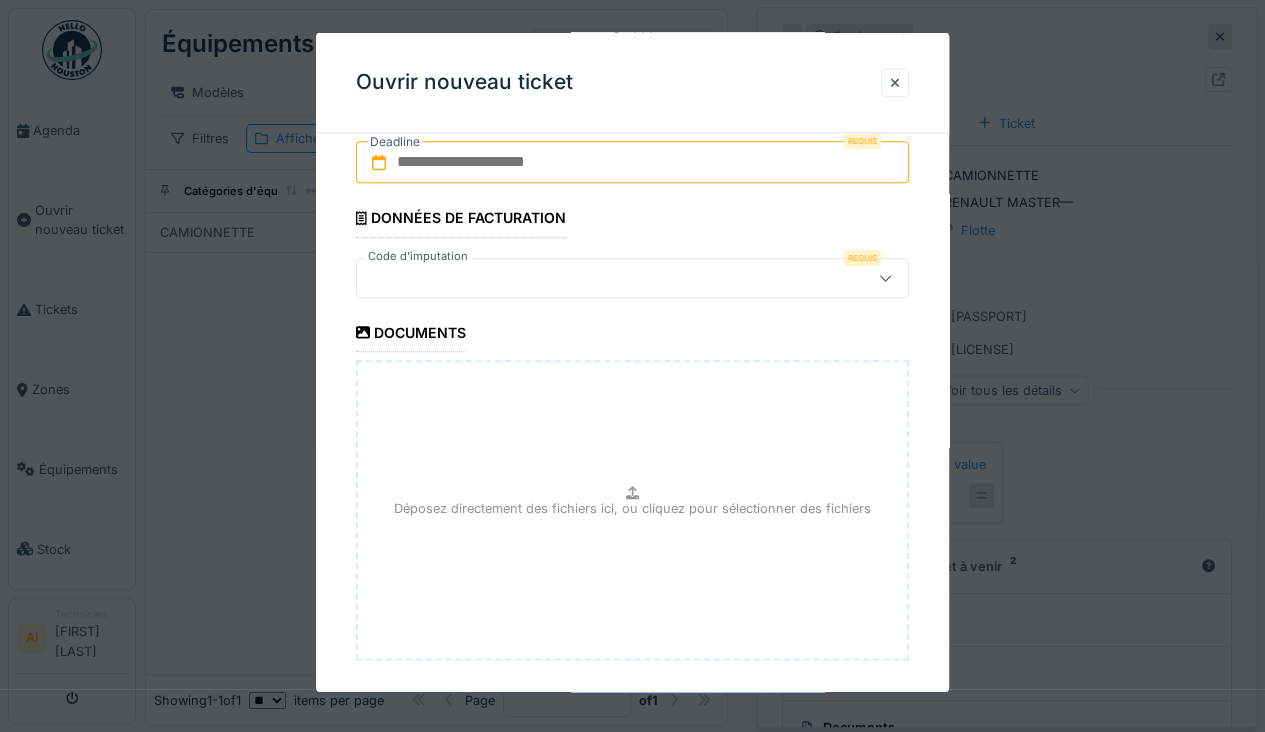 click at bounding box center (632, 162) 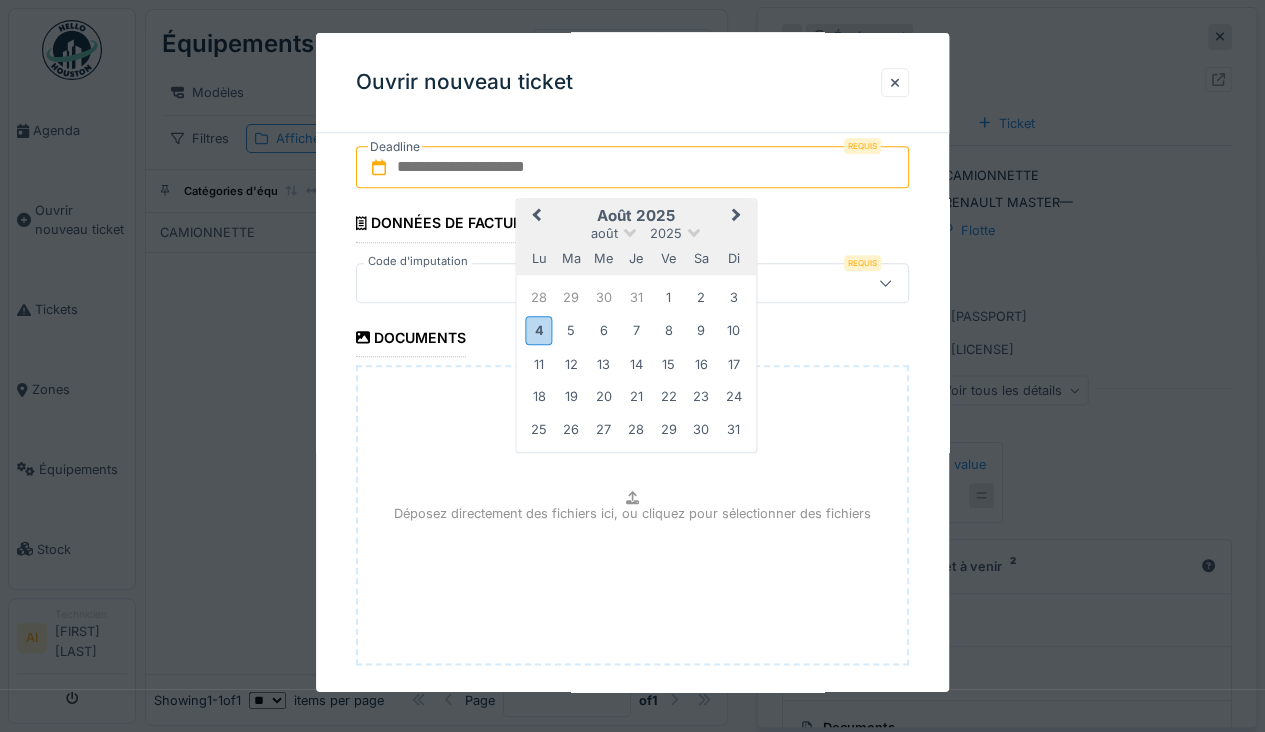 scroll, scrollTop: 849, scrollLeft: 0, axis: vertical 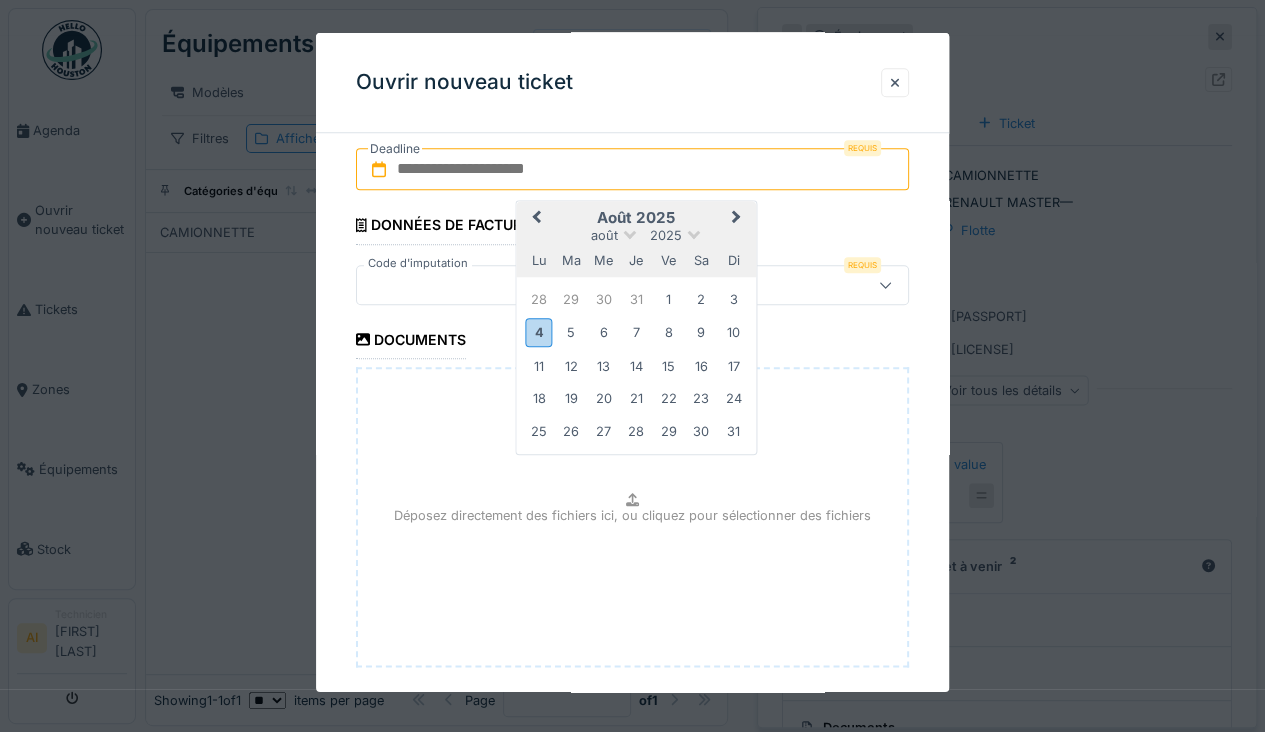 click at bounding box center [632, 169] 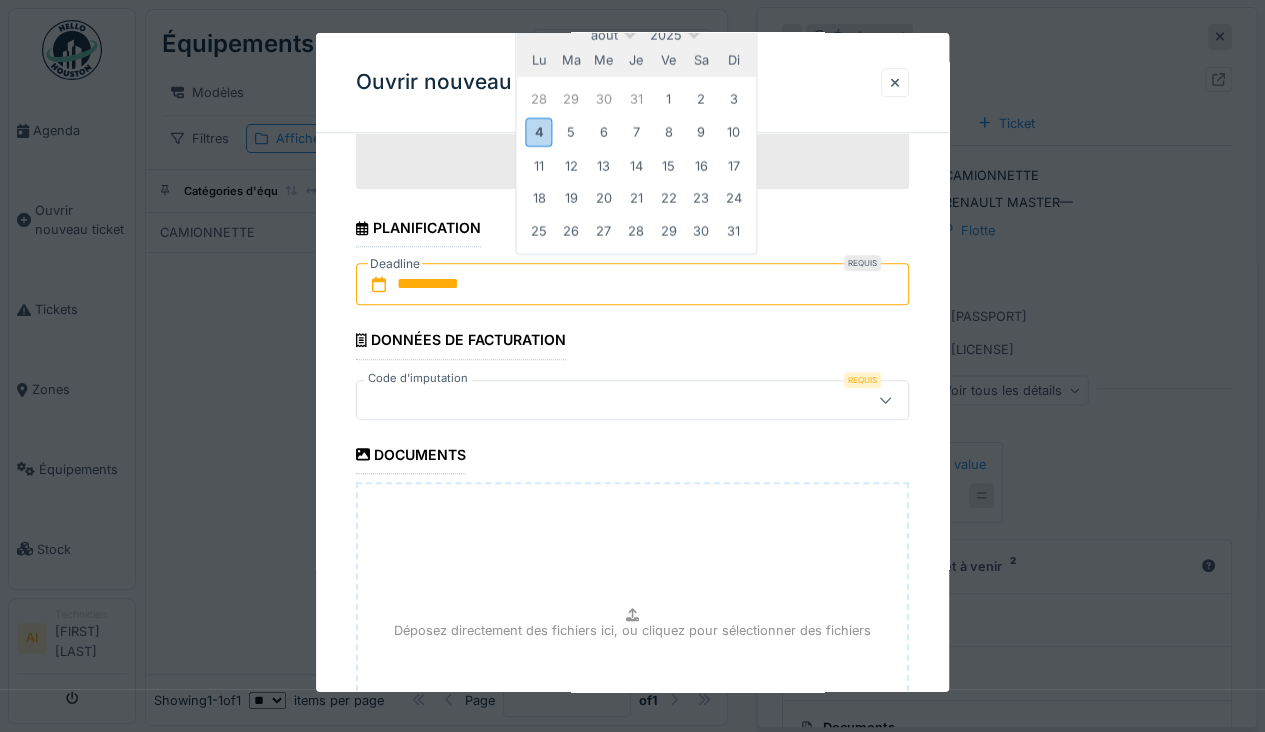 scroll, scrollTop: 730, scrollLeft: 0, axis: vertical 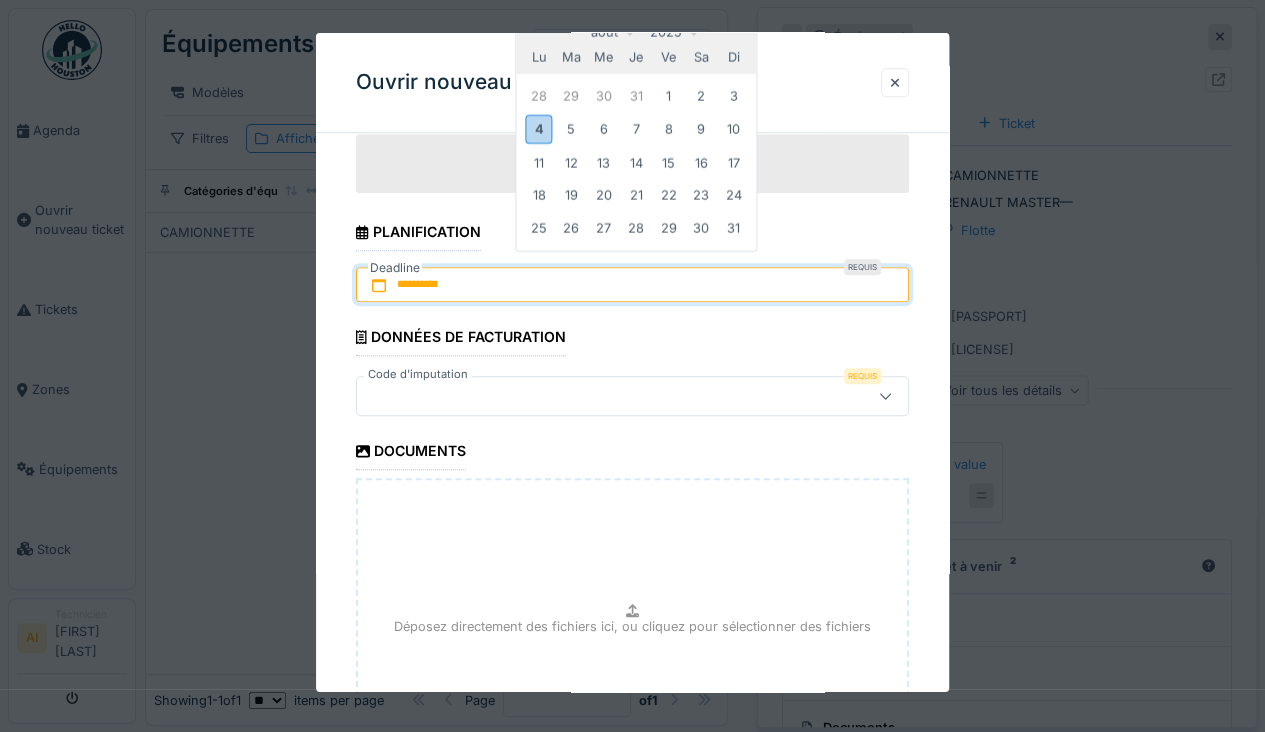click on "4" at bounding box center (539, 129) 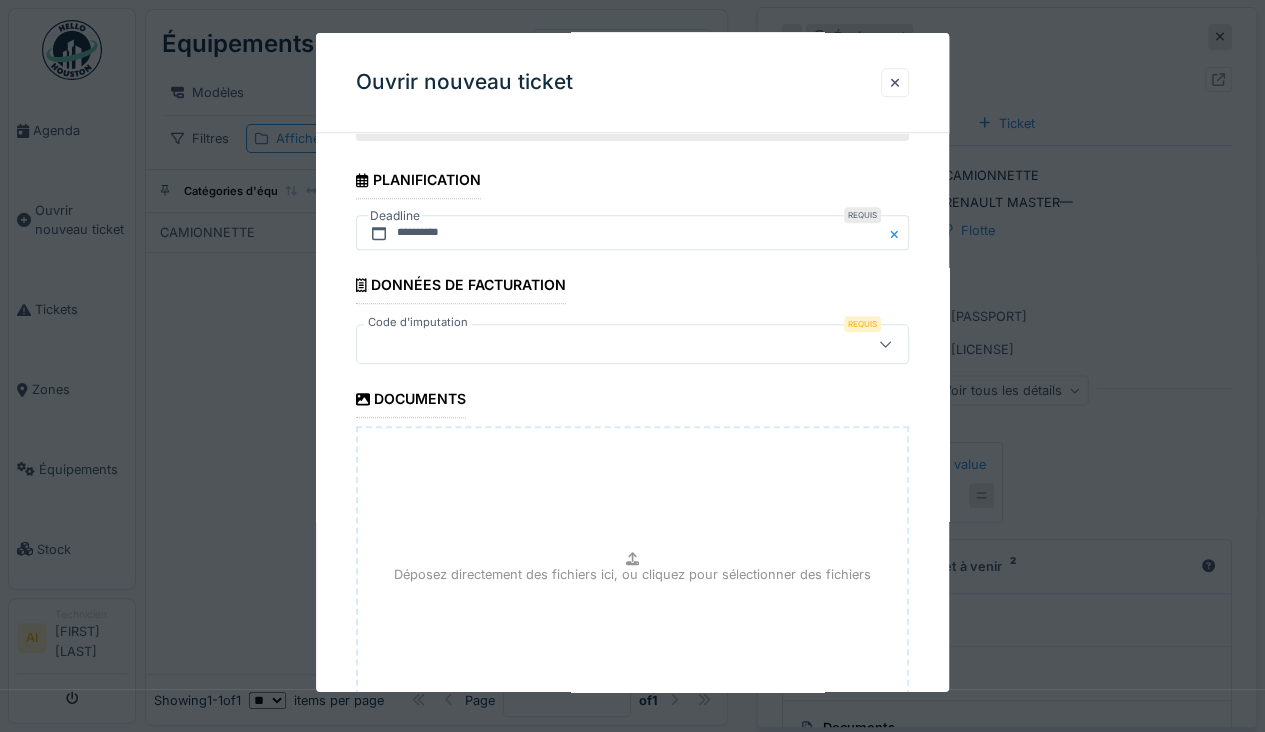 scroll, scrollTop: 785, scrollLeft: 0, axis: vertical 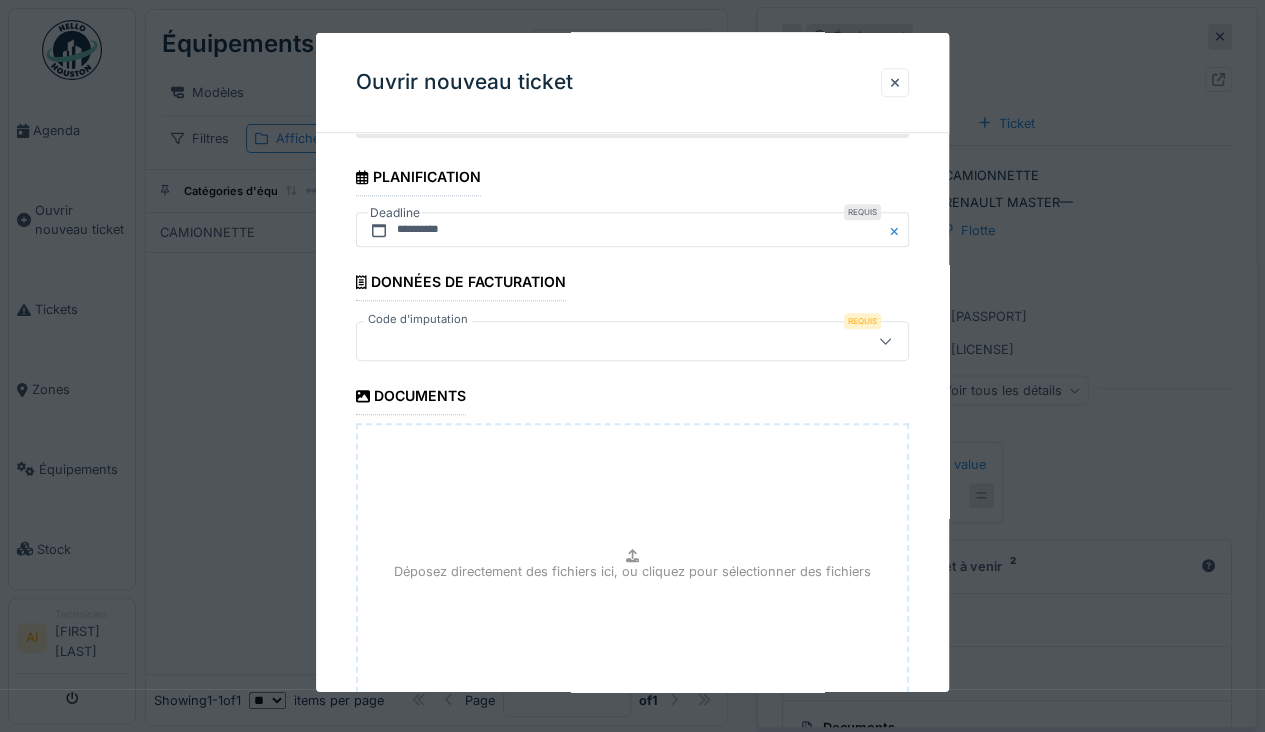 click at bounding box center (885, 340) 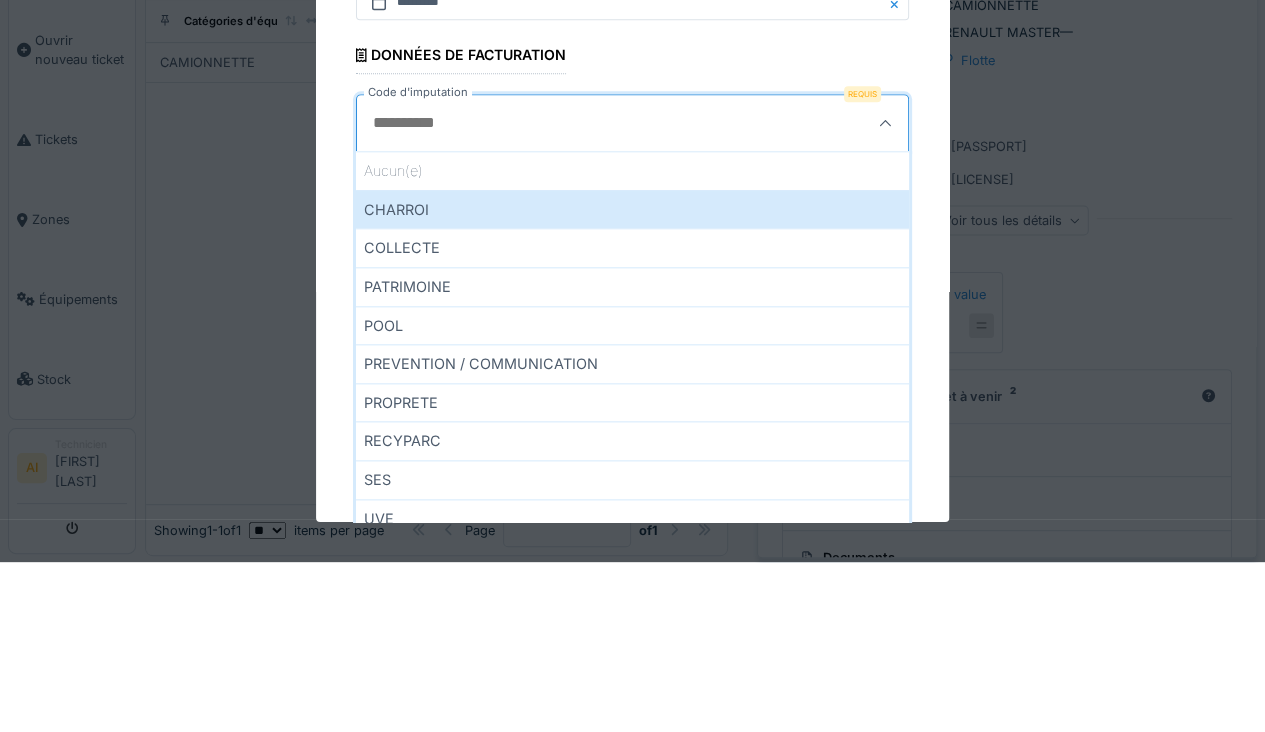 scroll, scrollTop: 930, scrollLeft: 0, axis: vertical 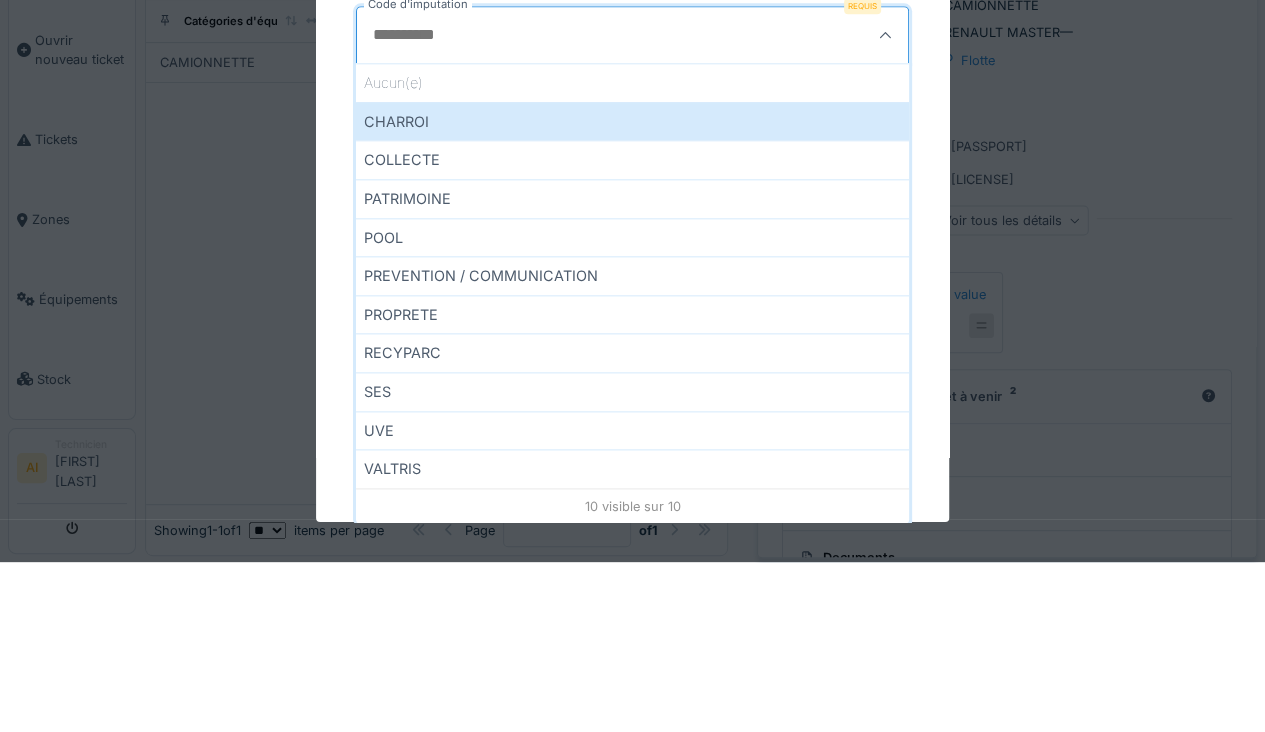 click on "PROPRETE" at bounding box center (632, 484) 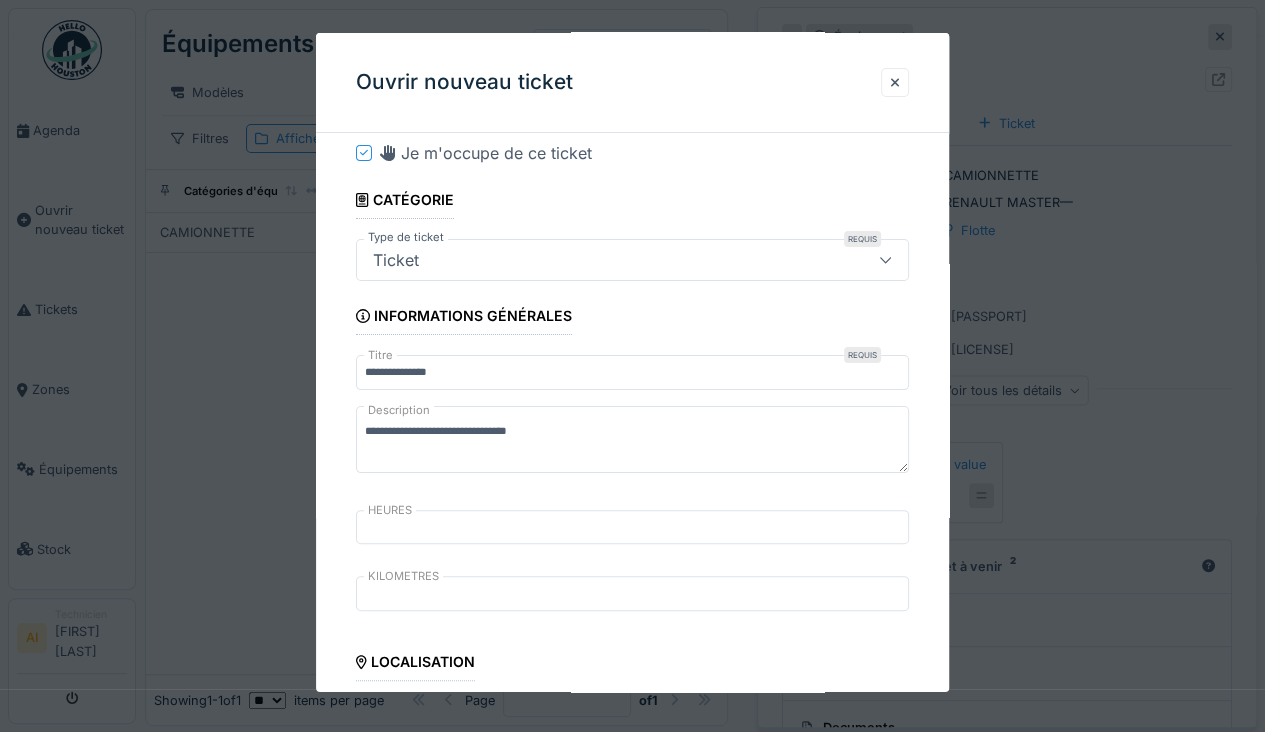 scroll, scrollTop: 0, scrollLeft: 0, axis: both 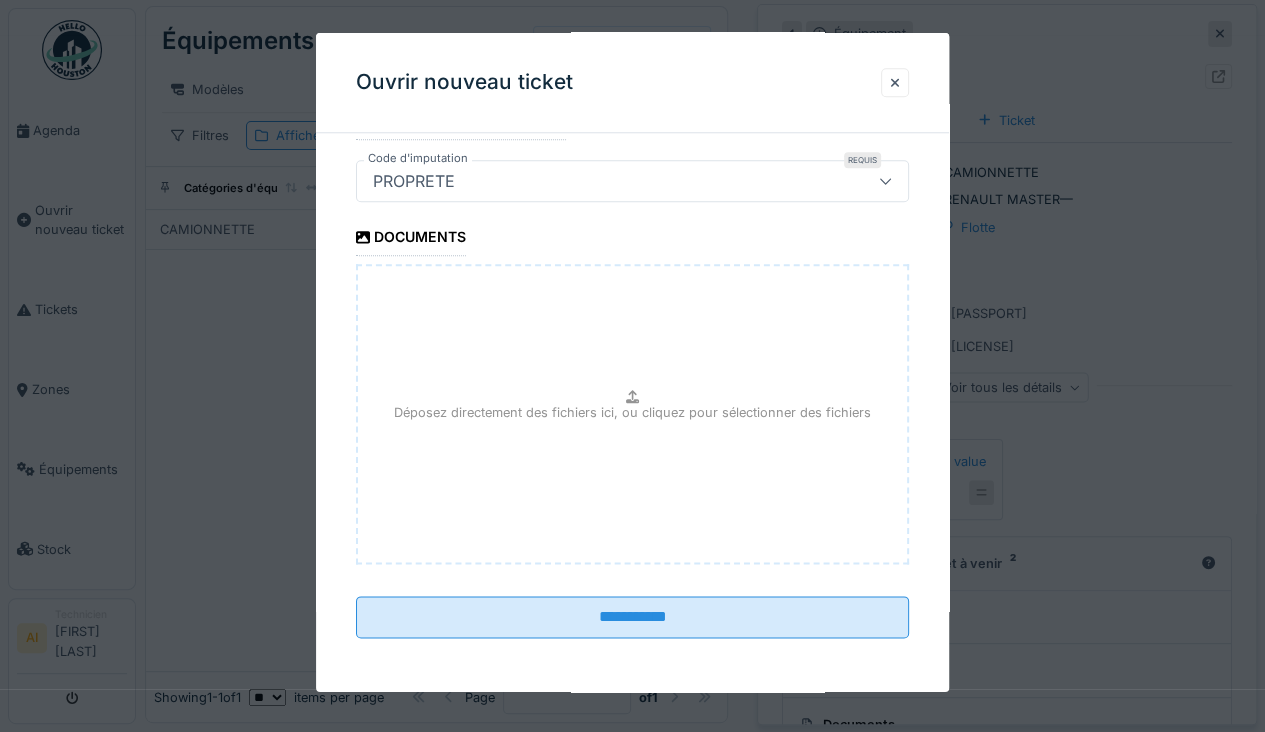 click on "**********" at bounding box center (632, 617) 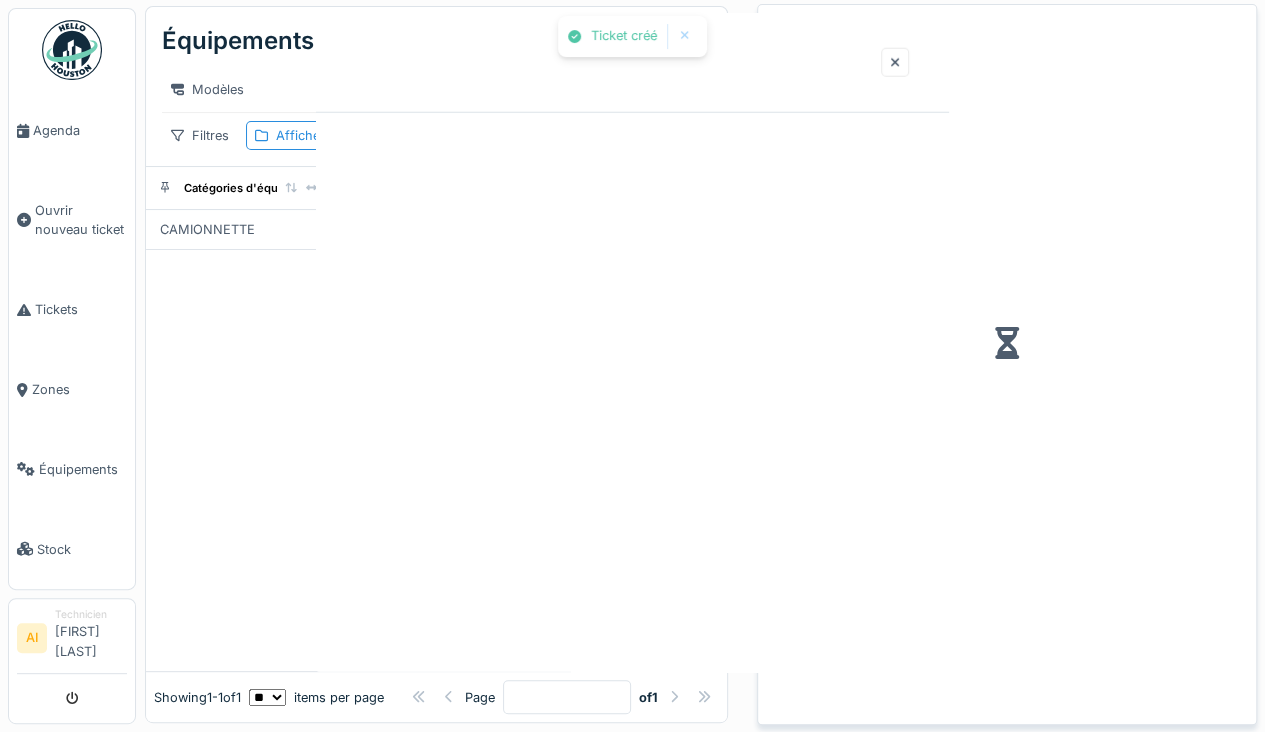 scroll, scrollTop: 0, scrollLeft: 0, axis: both 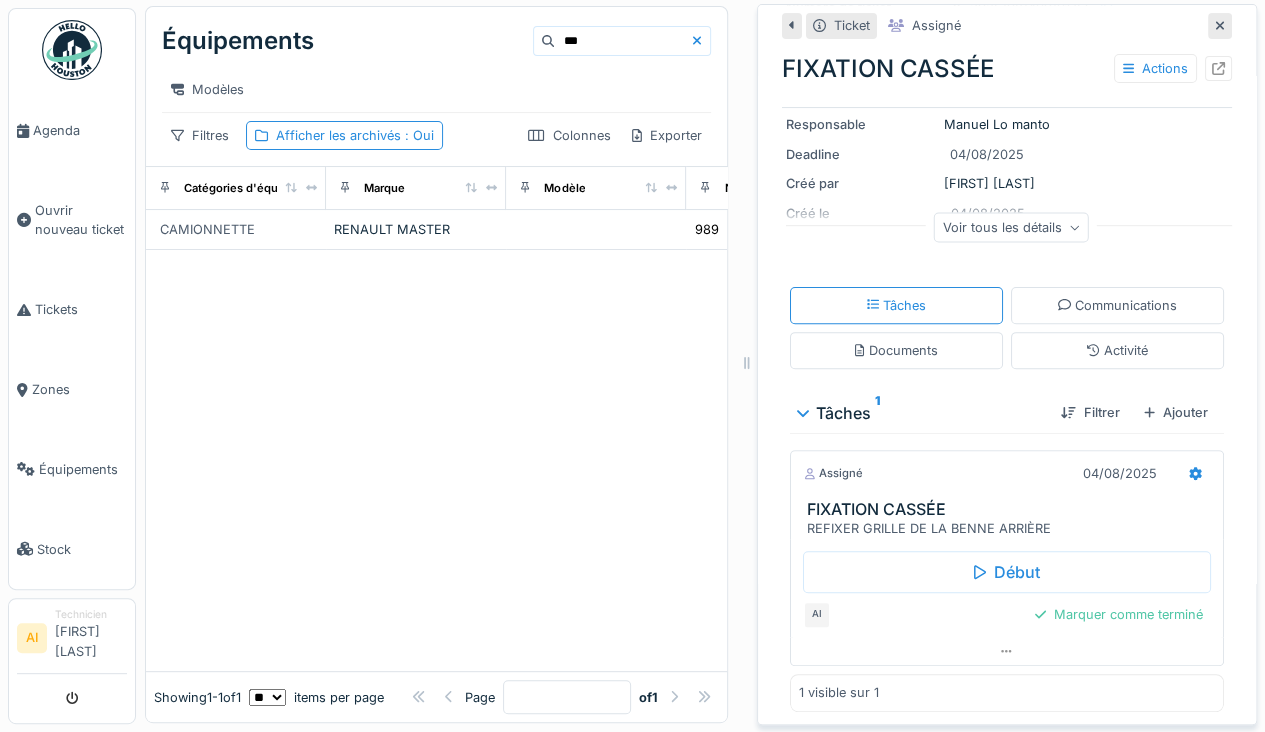 click on "Marquer comme terminé" at bounding box center [1119, 614] 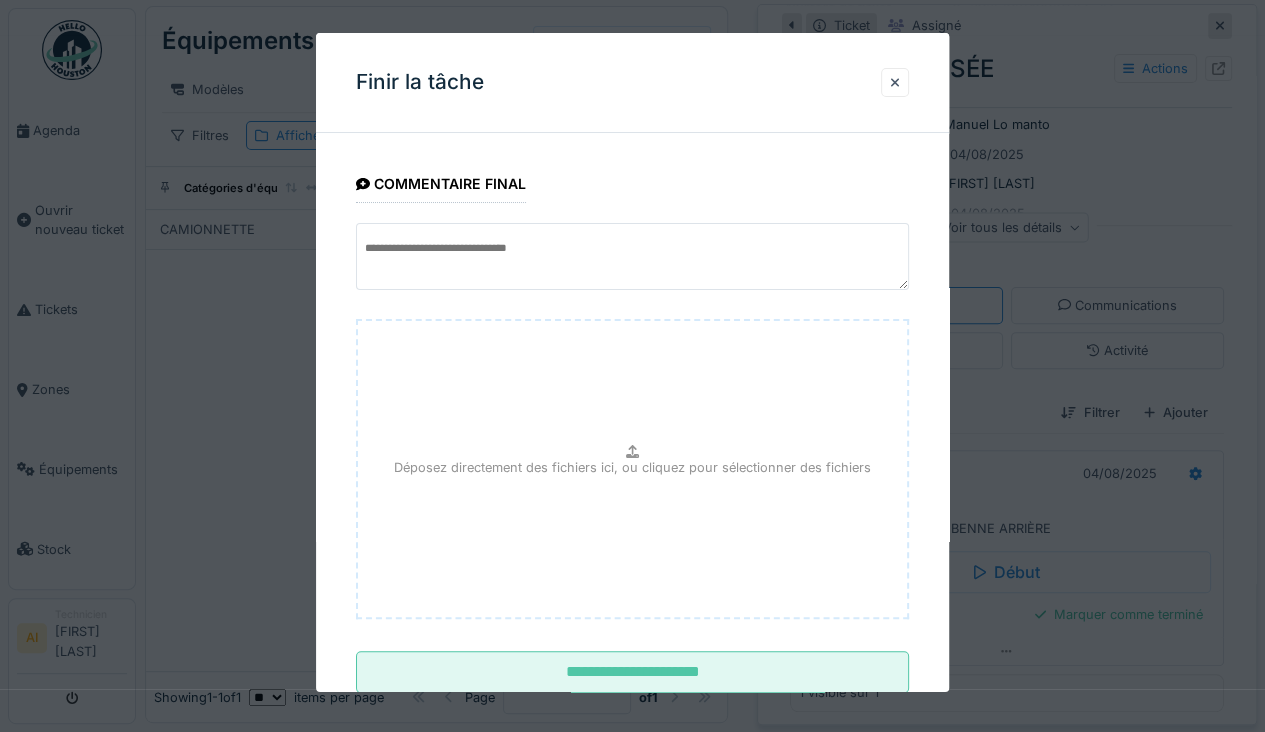 scroll, scrollTop: 56, scrollLeft: 0, axis: vertical 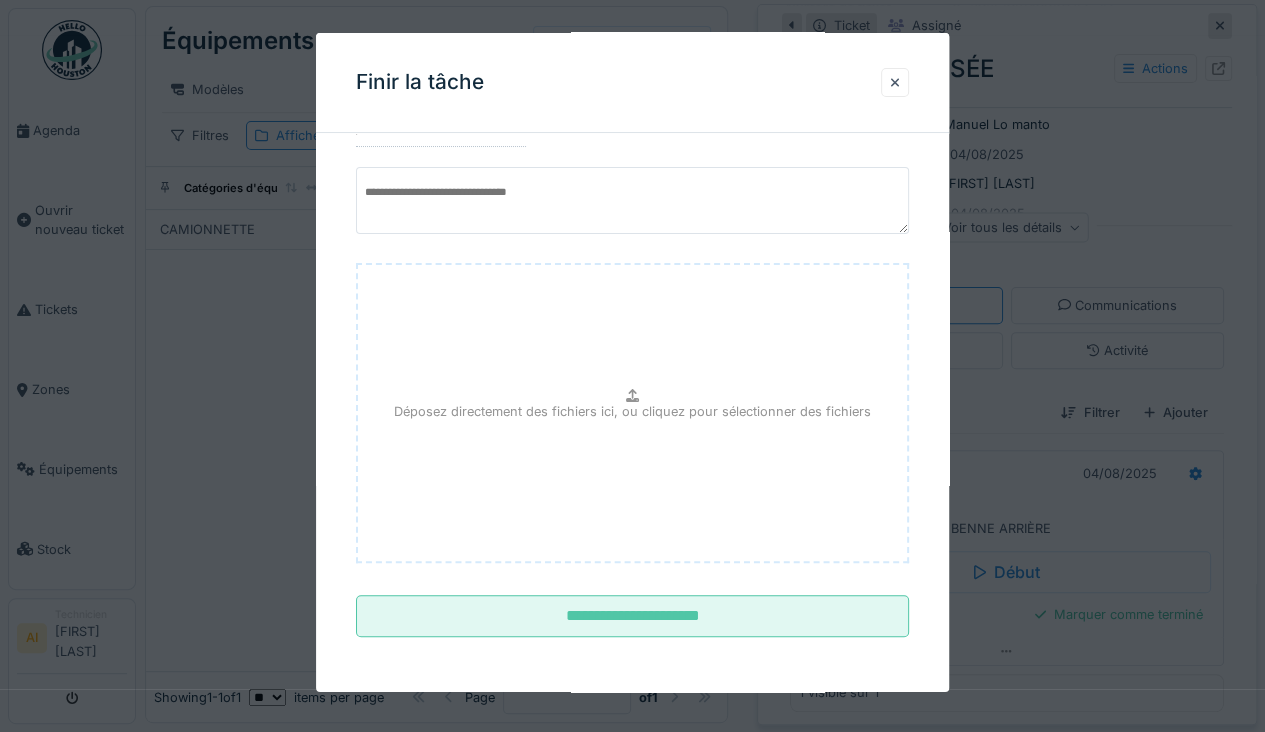 click on "**********" at bounding box center (632, 616) 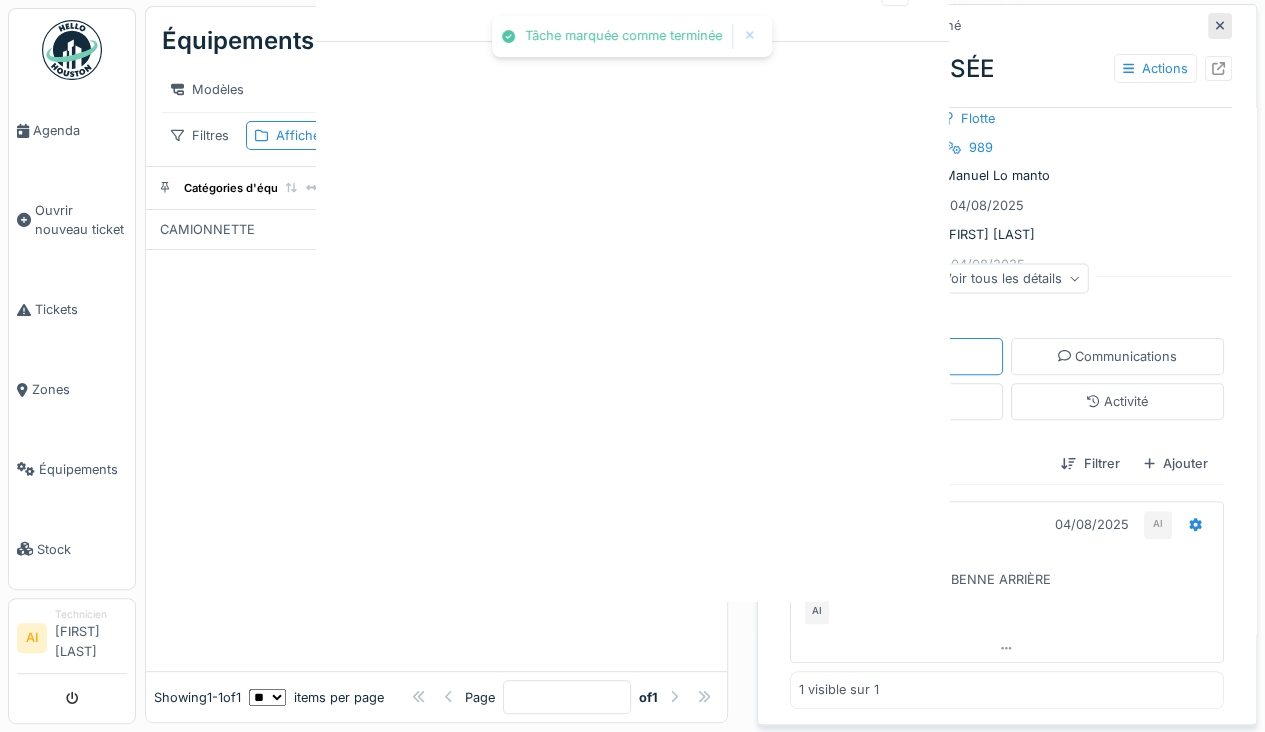 scroll, scrollTop: 0, scrollLeft: 0, axis: both 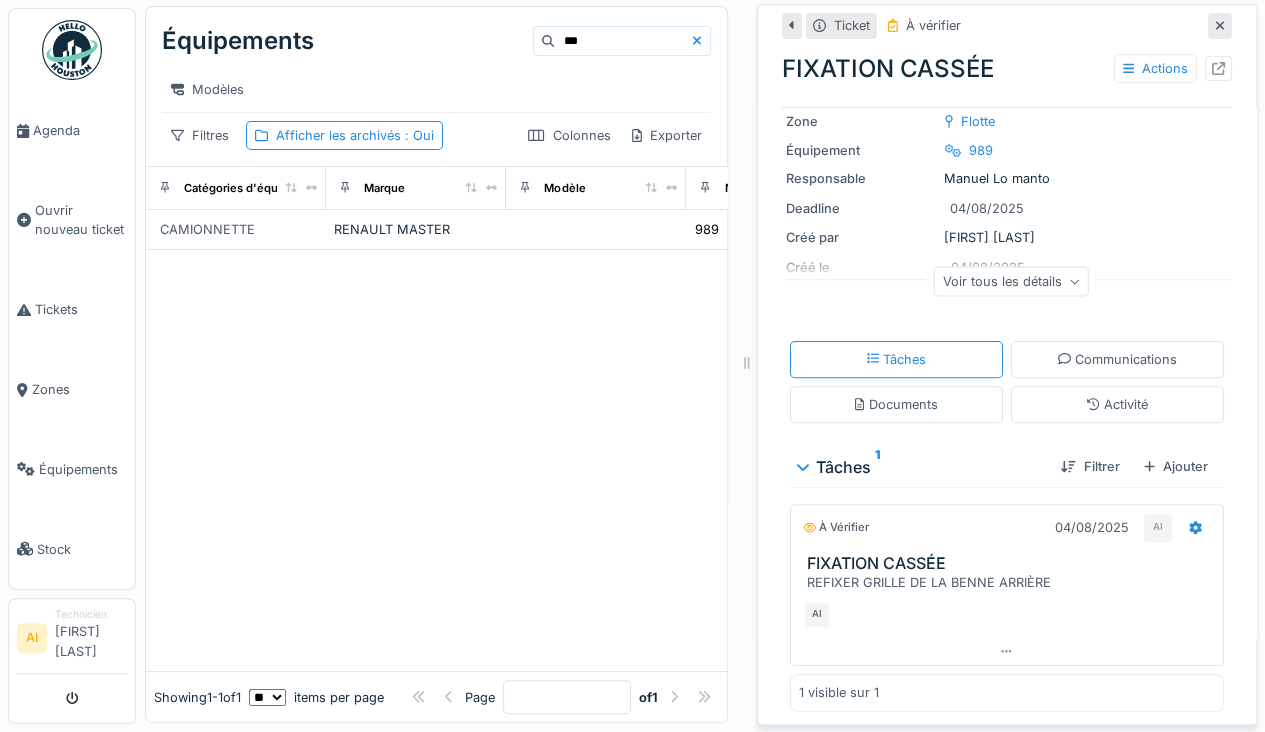click on "Équipements" at bounding box center [83, 469] 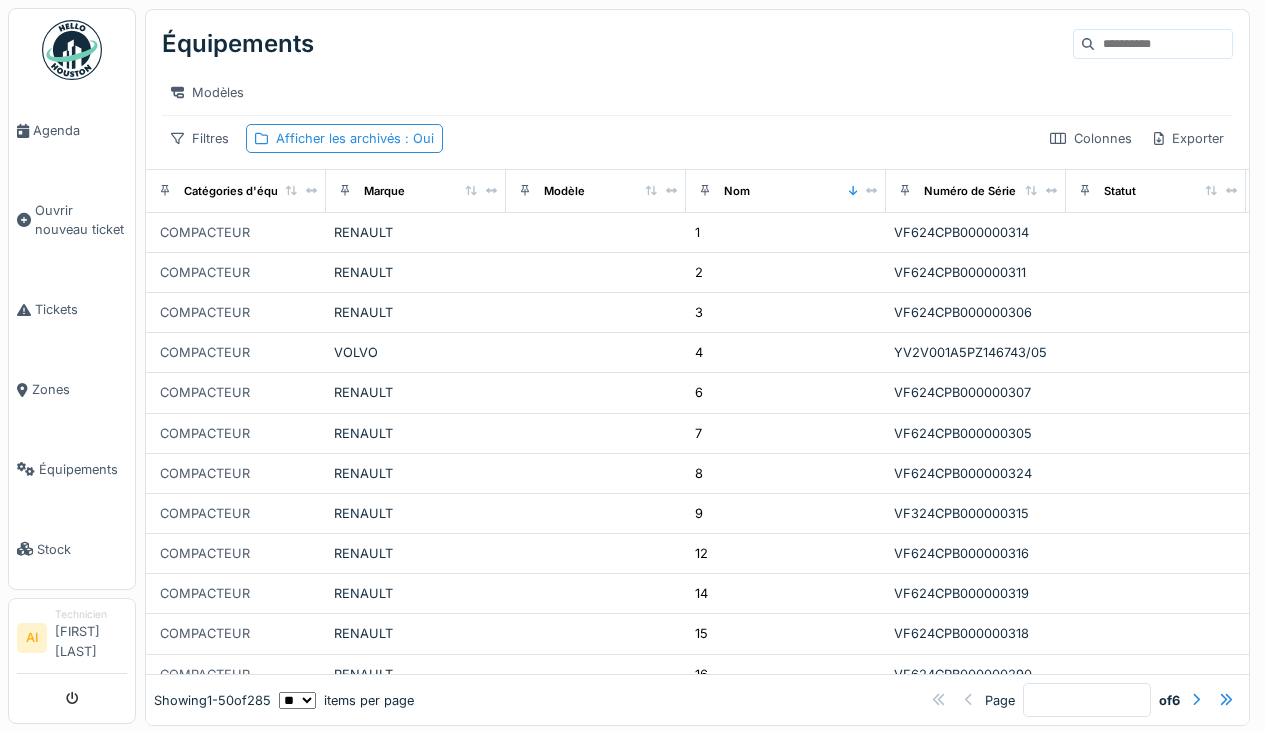 click at bounding box center (1163, 44) 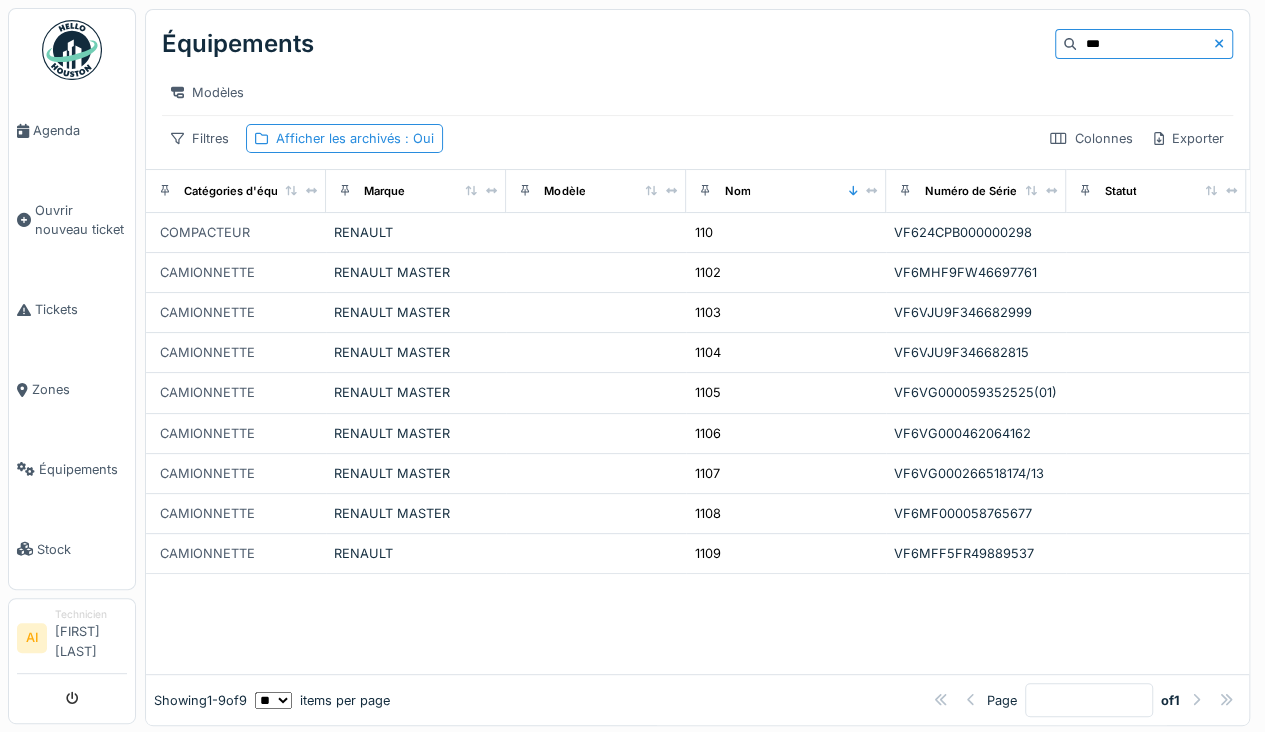 type on "***" 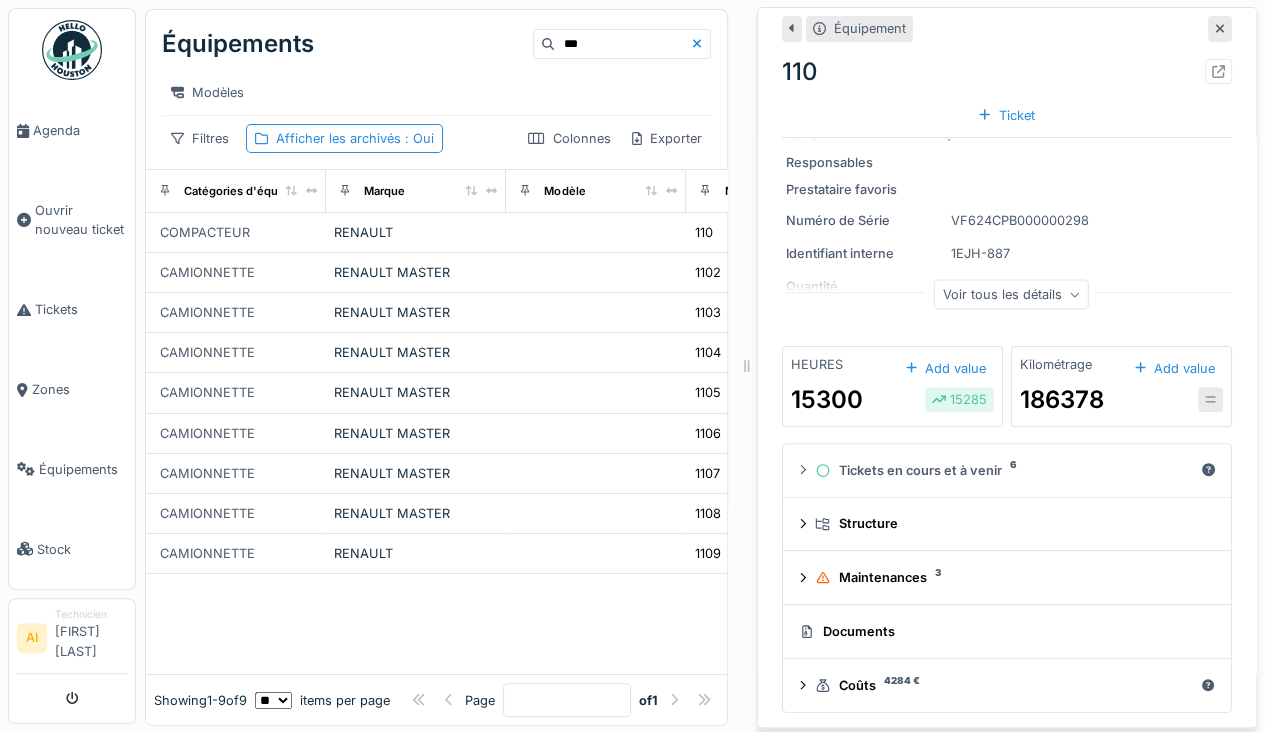 scroll, scrollTop: 0, scrollLeft: 0, axis: both 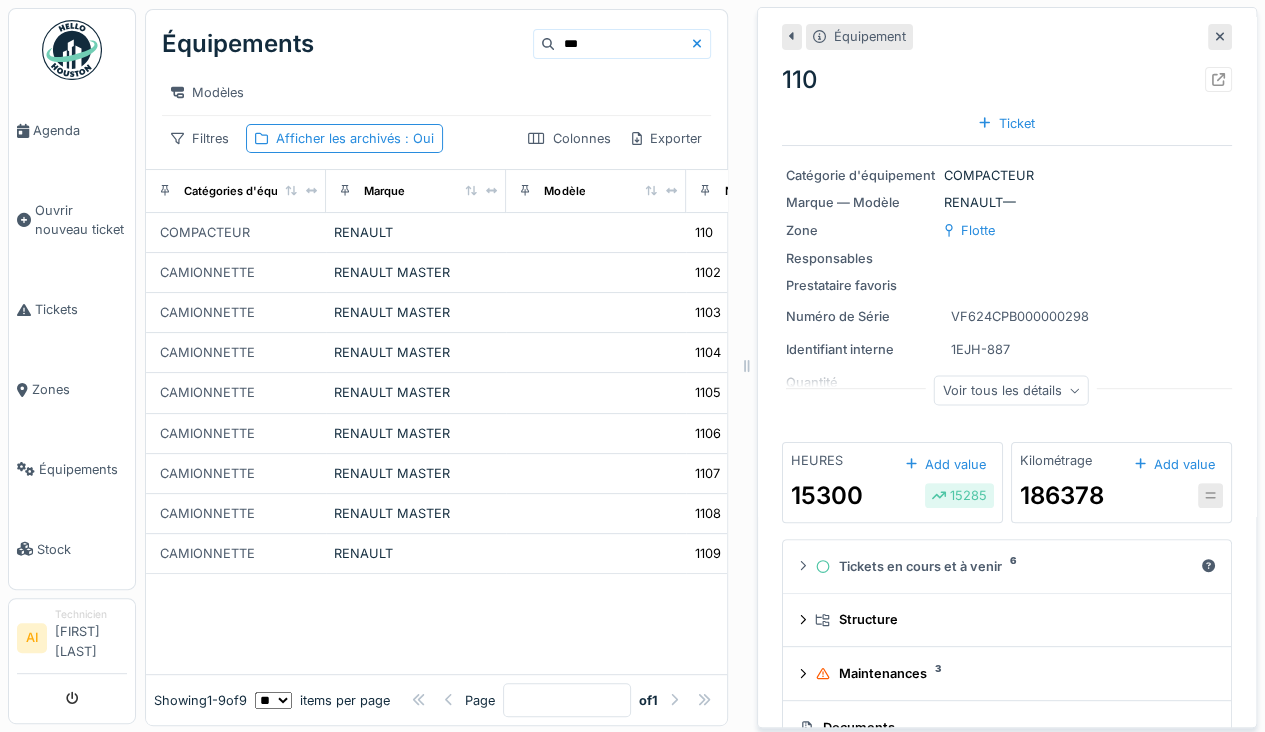 click at bounding box center [1218, 79] 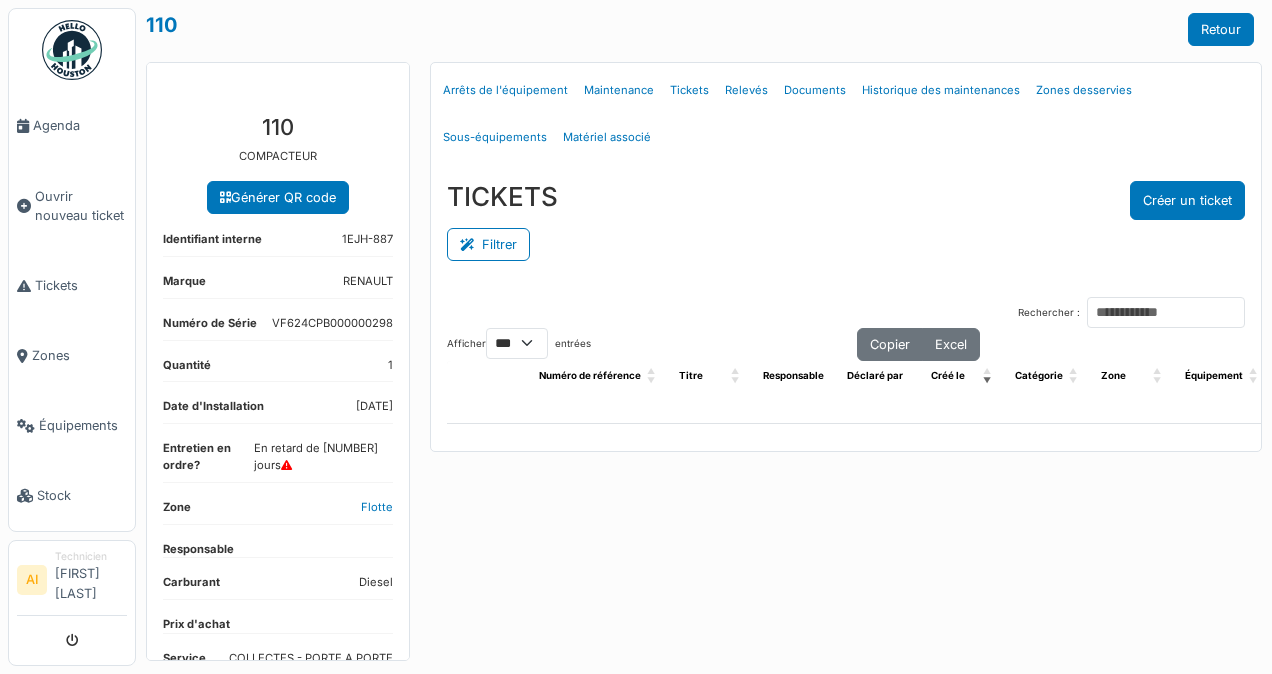 select on "***" 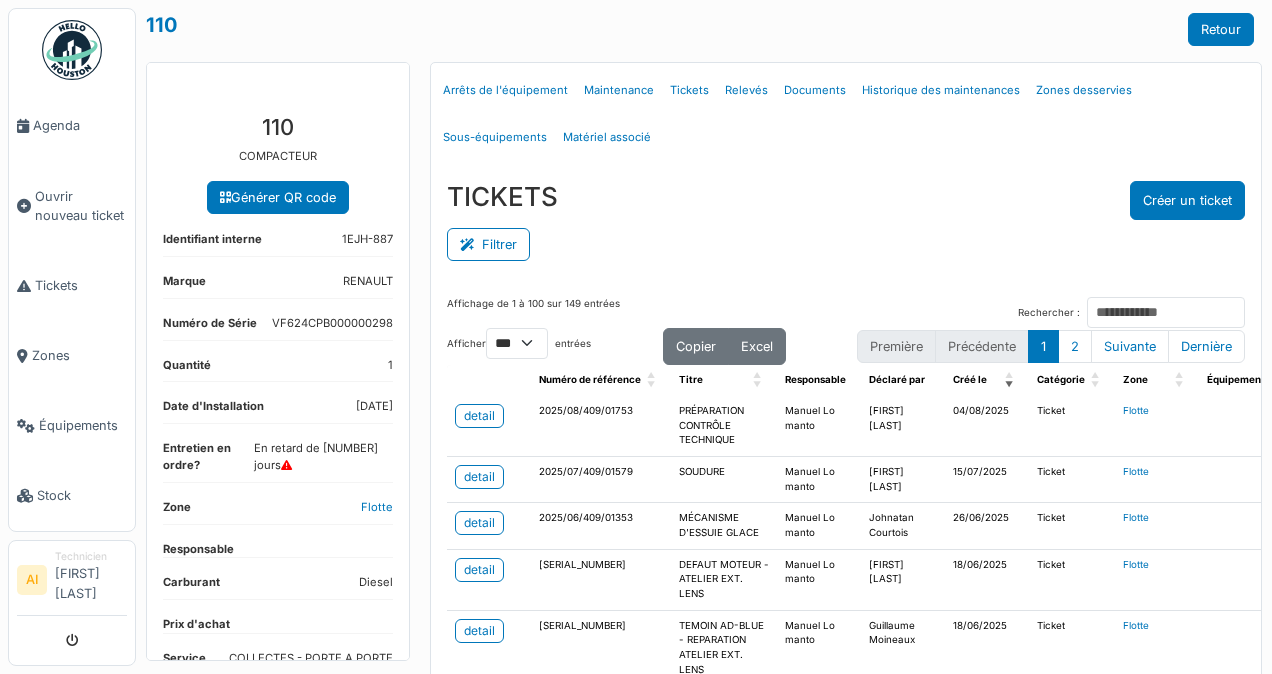 click on "detail" at bounding box center (479, 416) 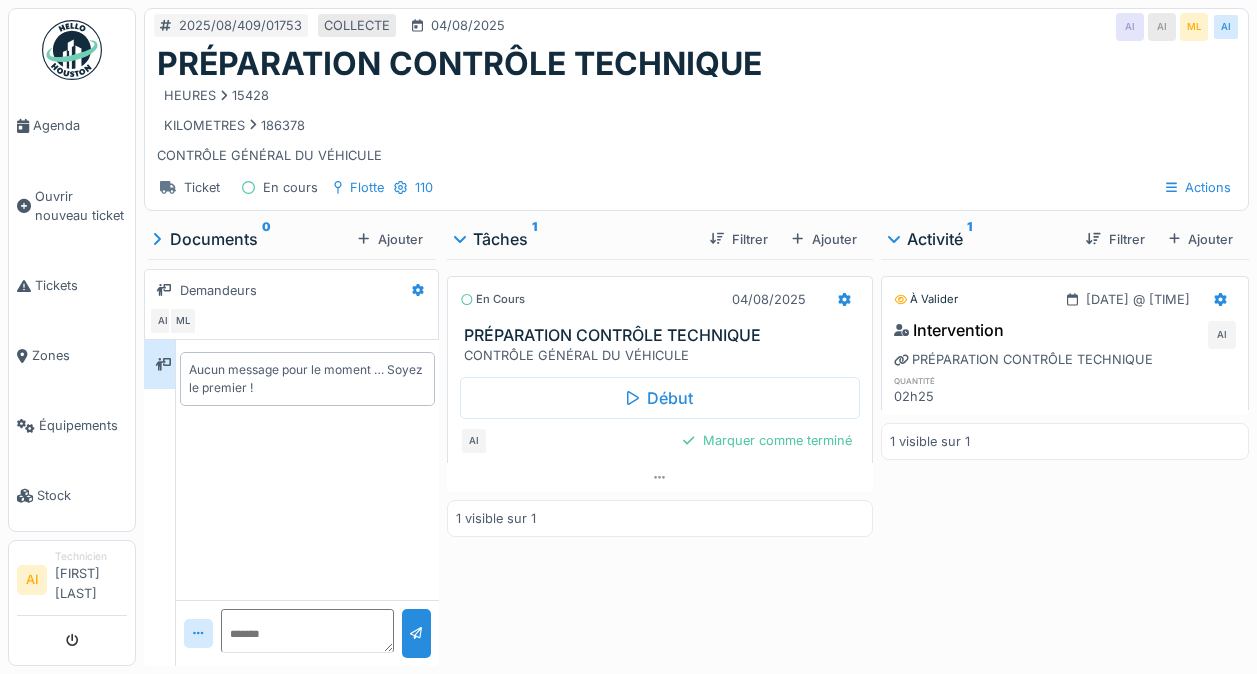 scroll, scrollTop: 0, scrollLeft: 0, axis: both 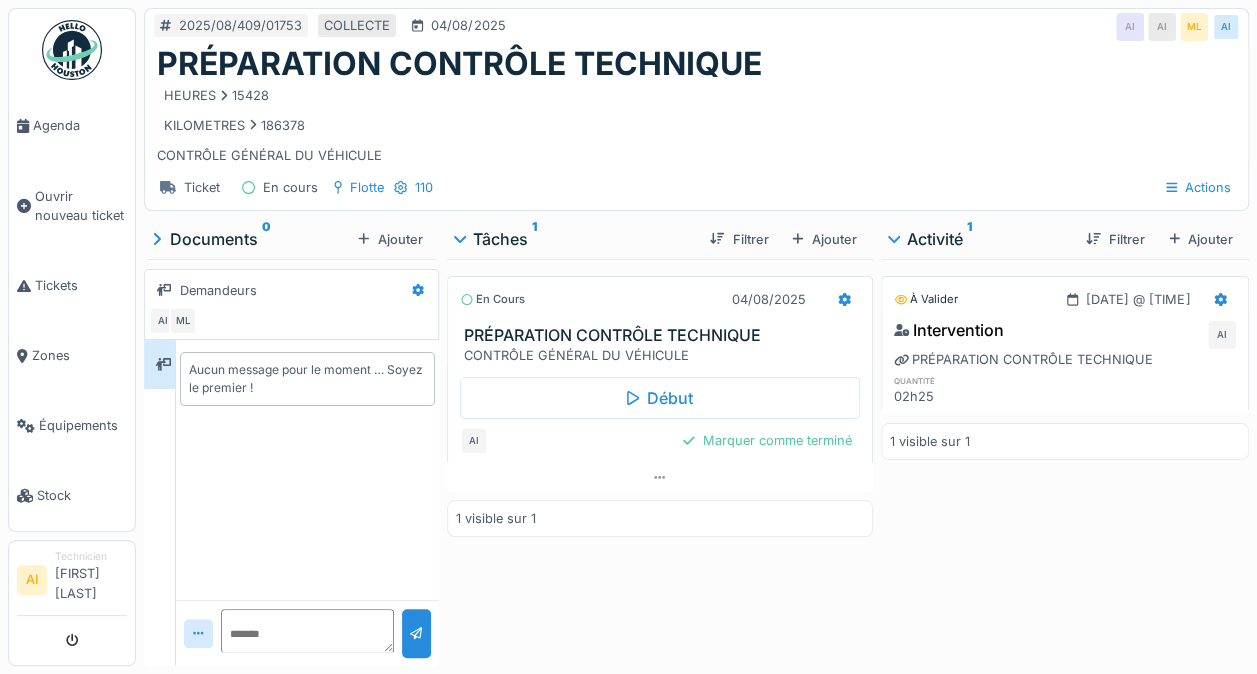 click on "Début" at bounding box center [660, 398] 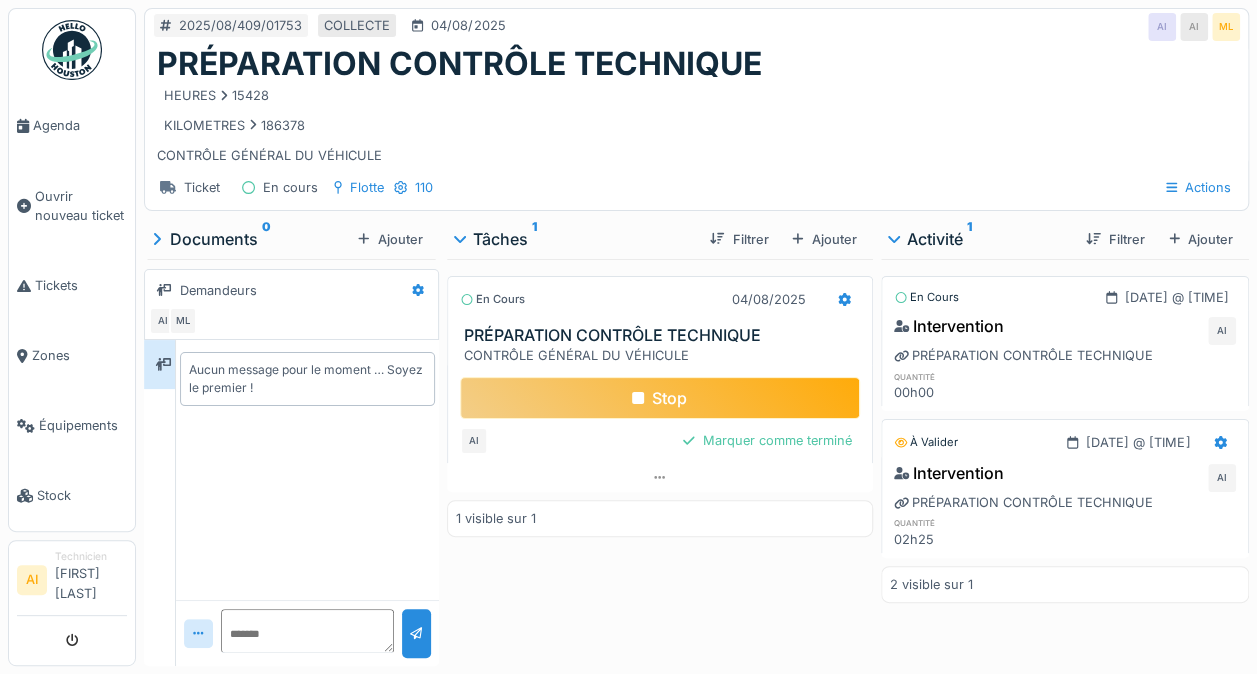 click on "Stop" at bounding box center (660, 398) 